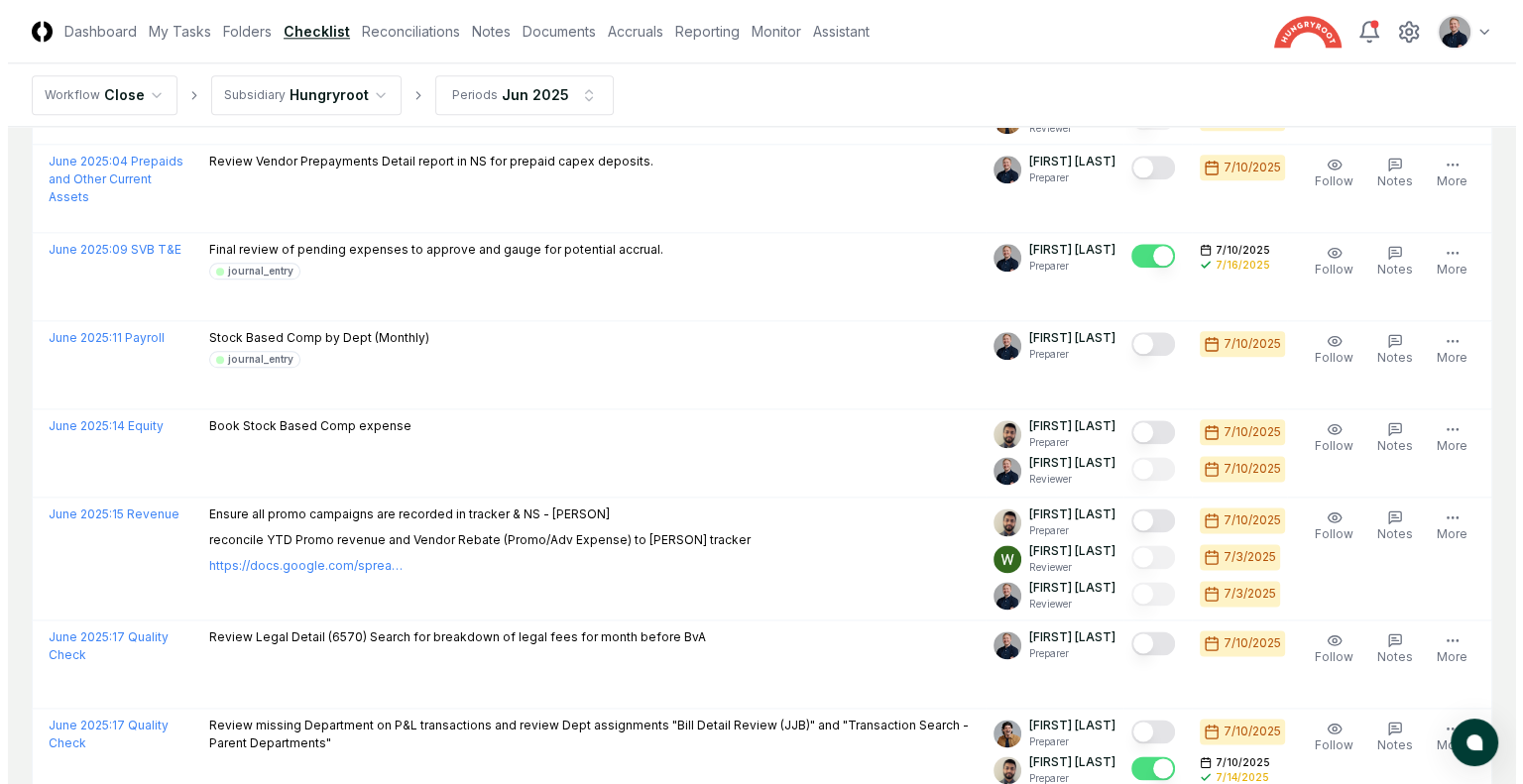 scroll, scrollTop: 2379, scrollLeft: 0, axis: vertical 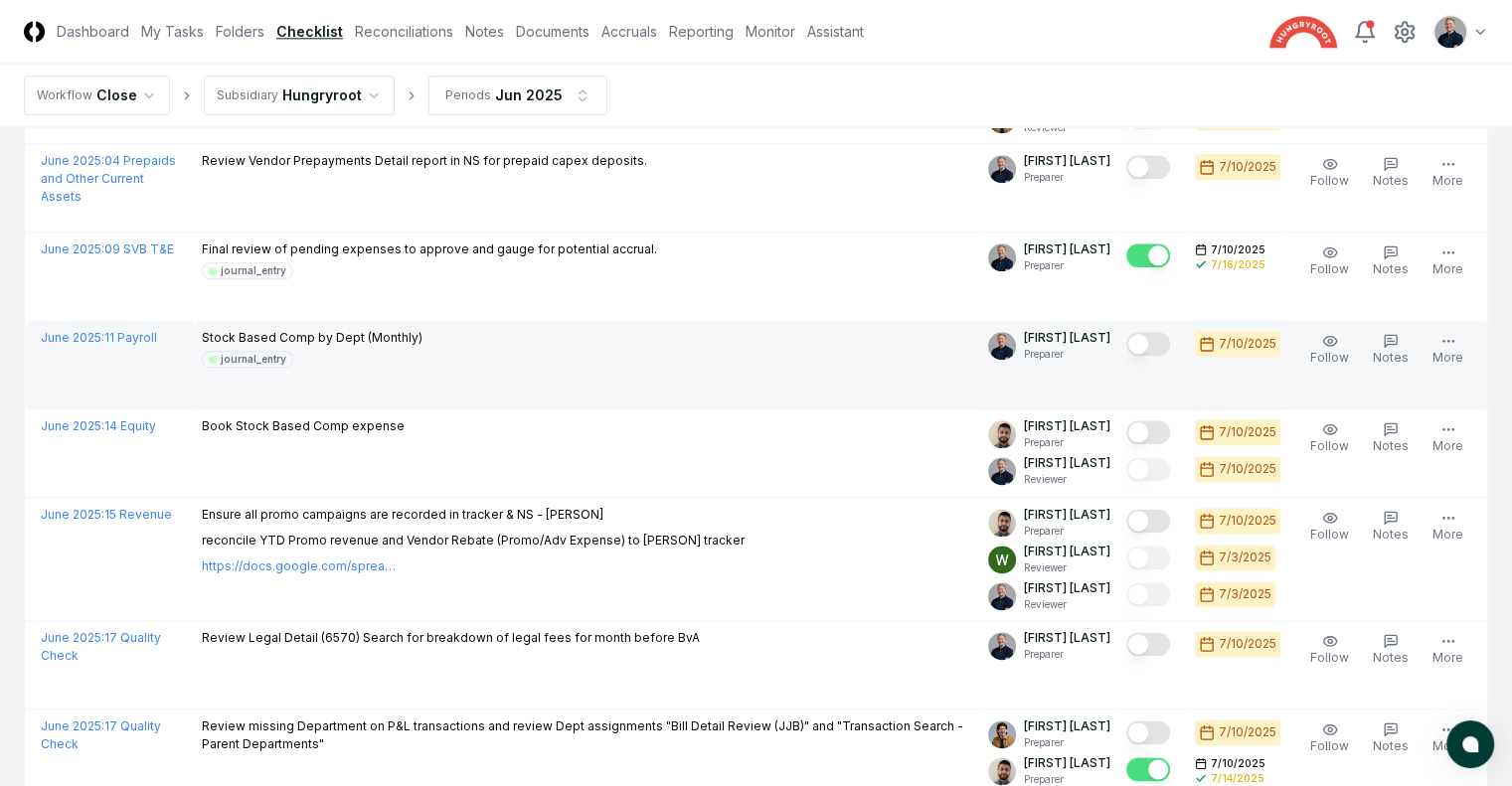 click at bounding box center (1148, 344) 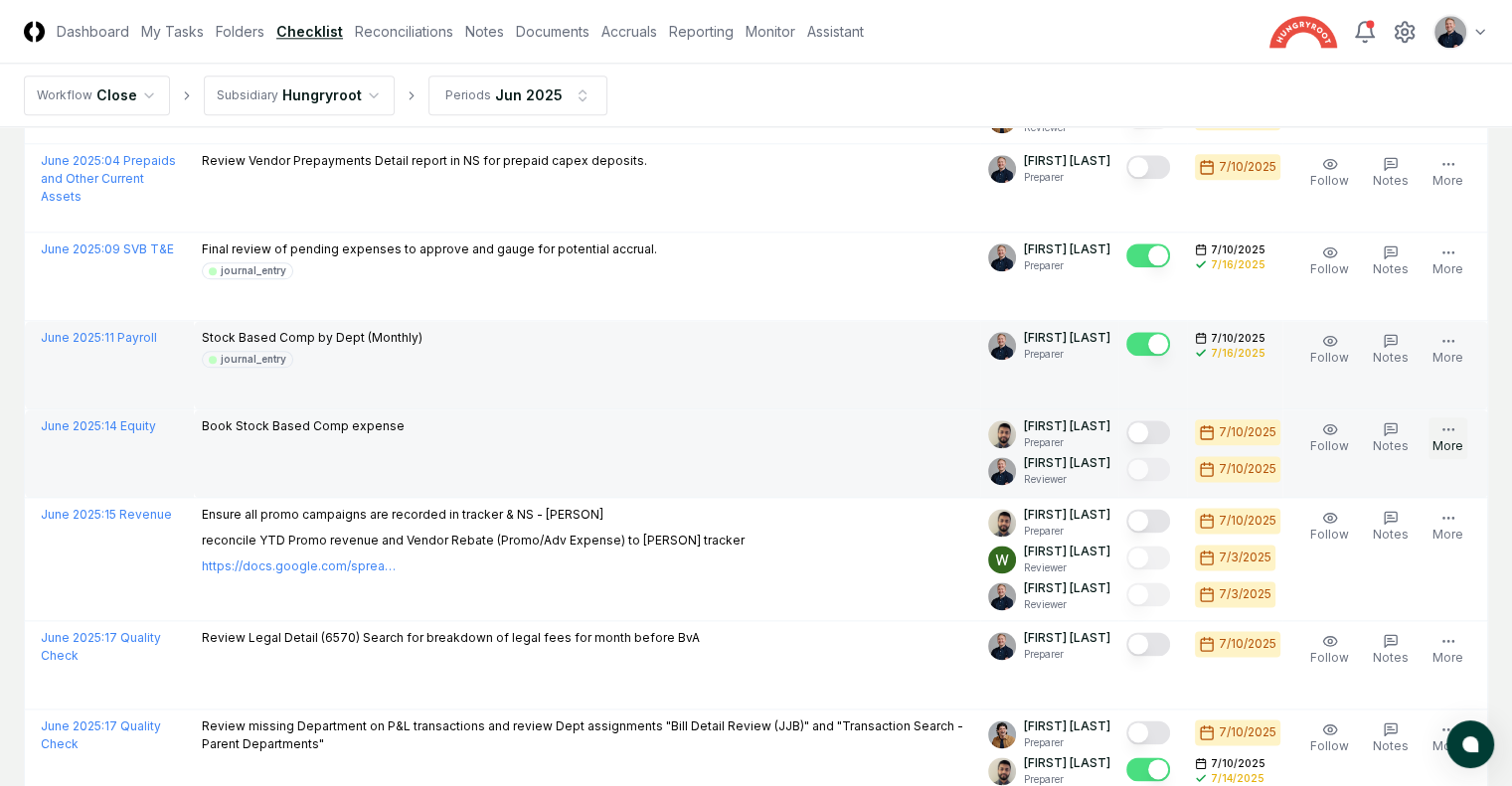 click on "More" at bounding box center (1447, 438) 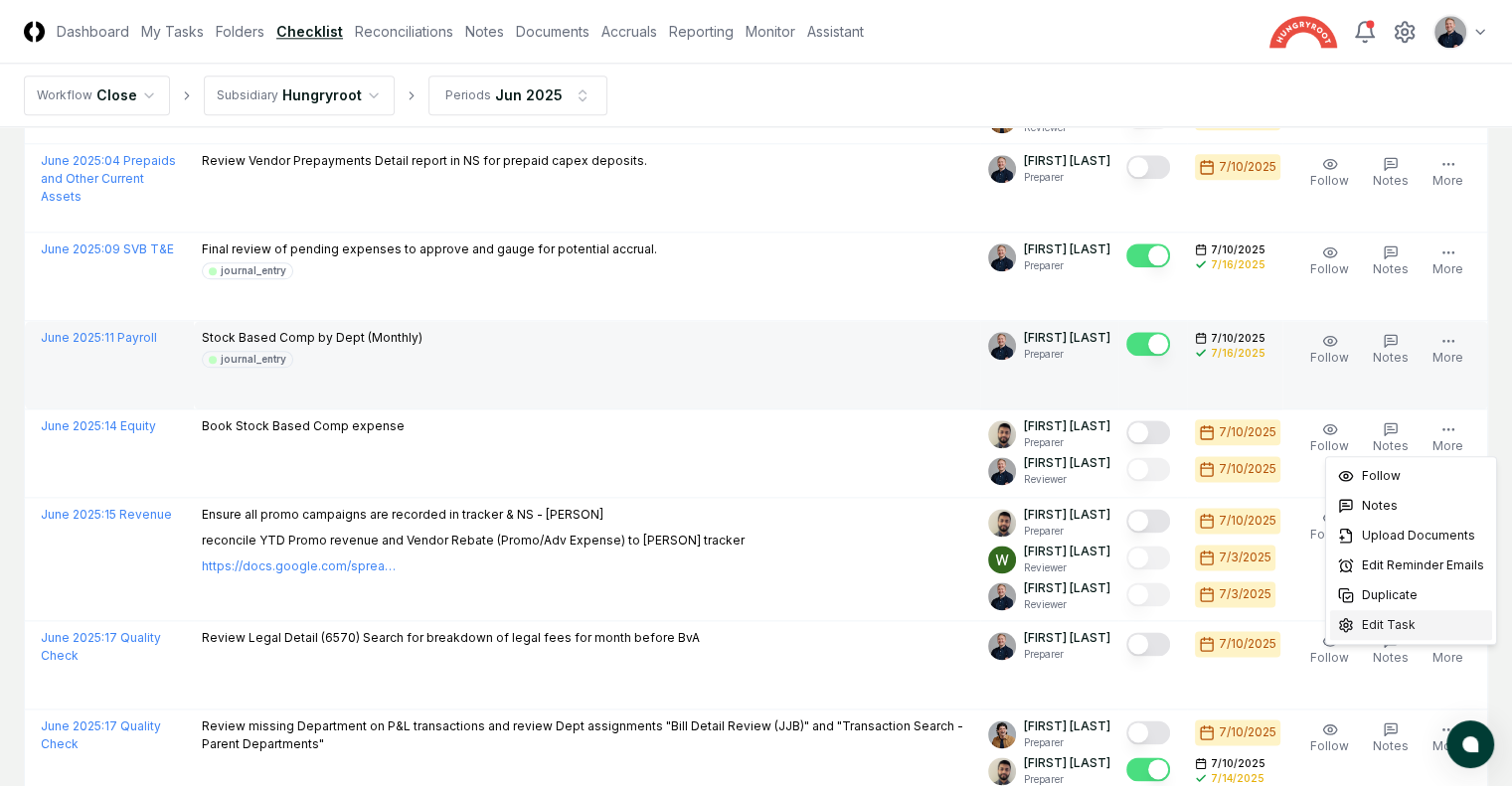 click on "Edit Task" at bounding box center [1389, 625] 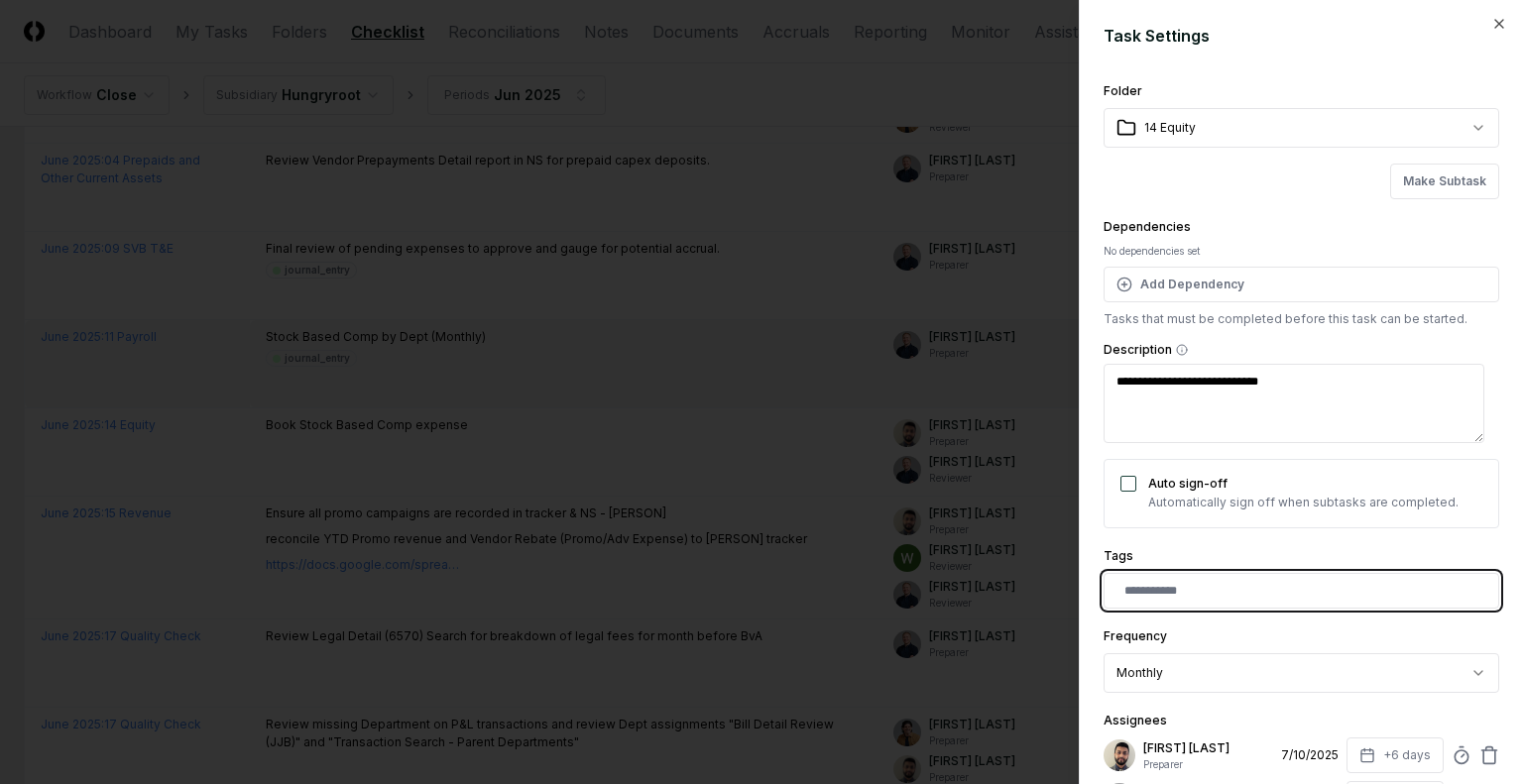 click at bounding box center [1305, 591] 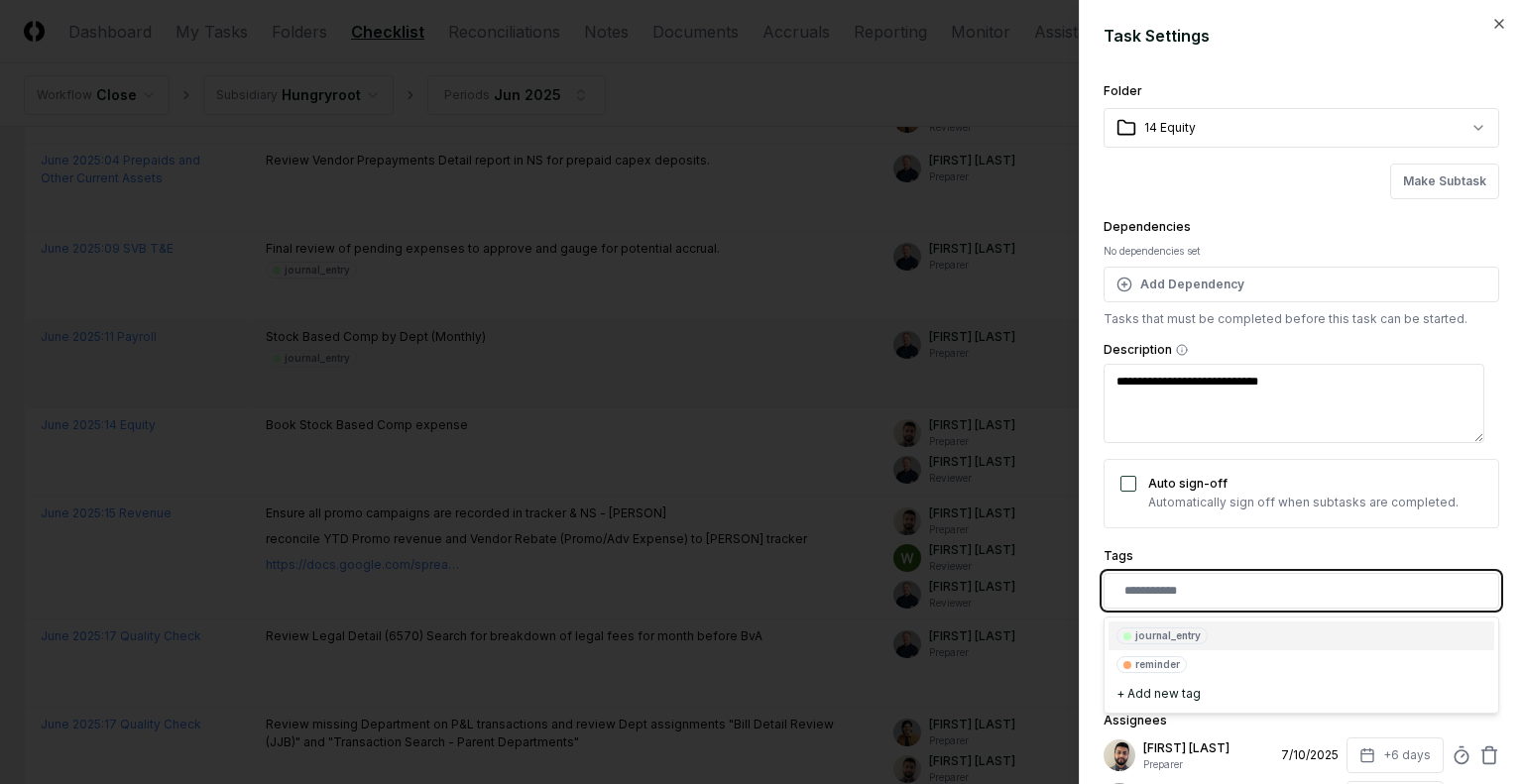 click on "journal_entry" at bounding box center (1301, 635) 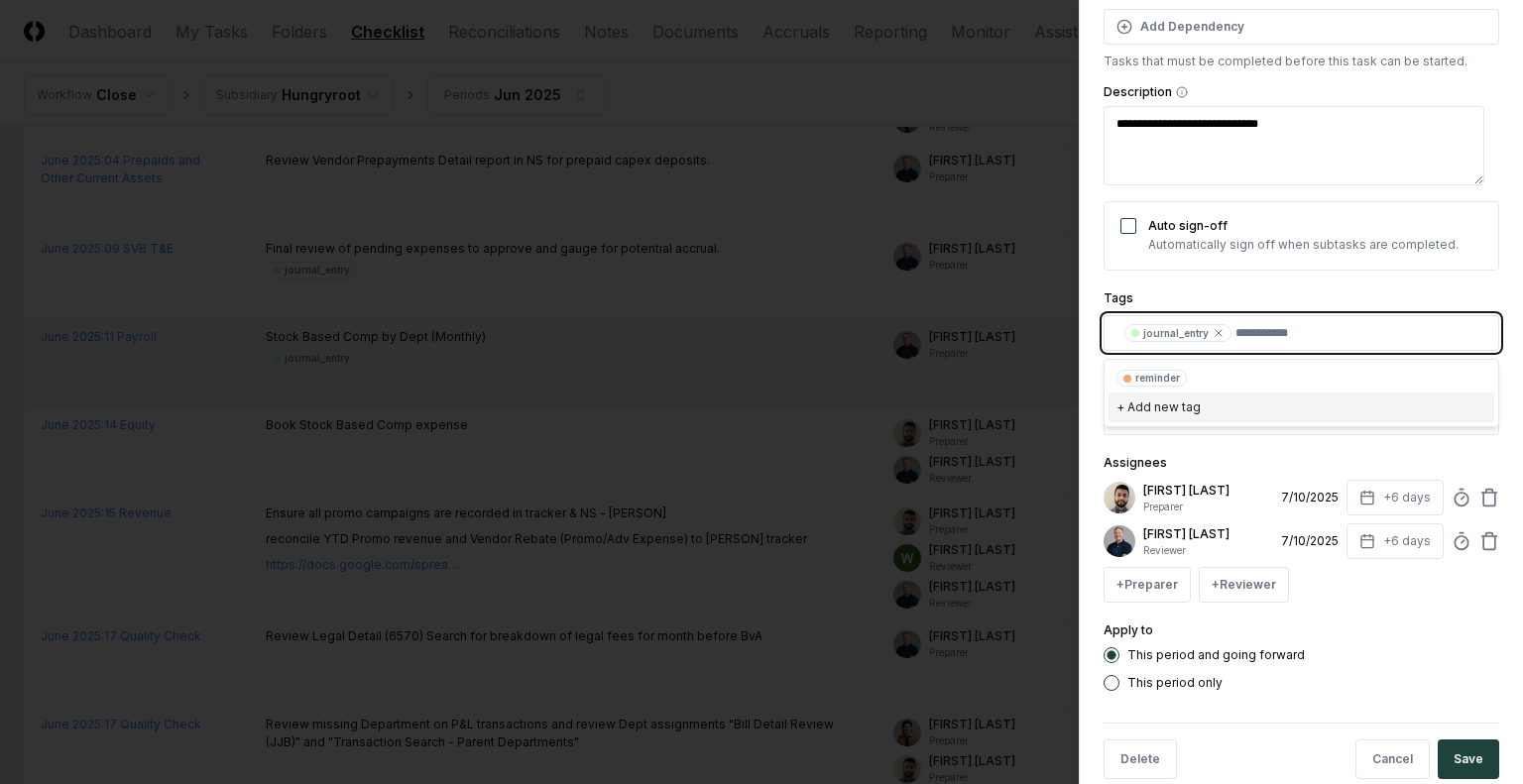 scroll, scrollTop: 290, scrollLeft: 0, axis: vertical 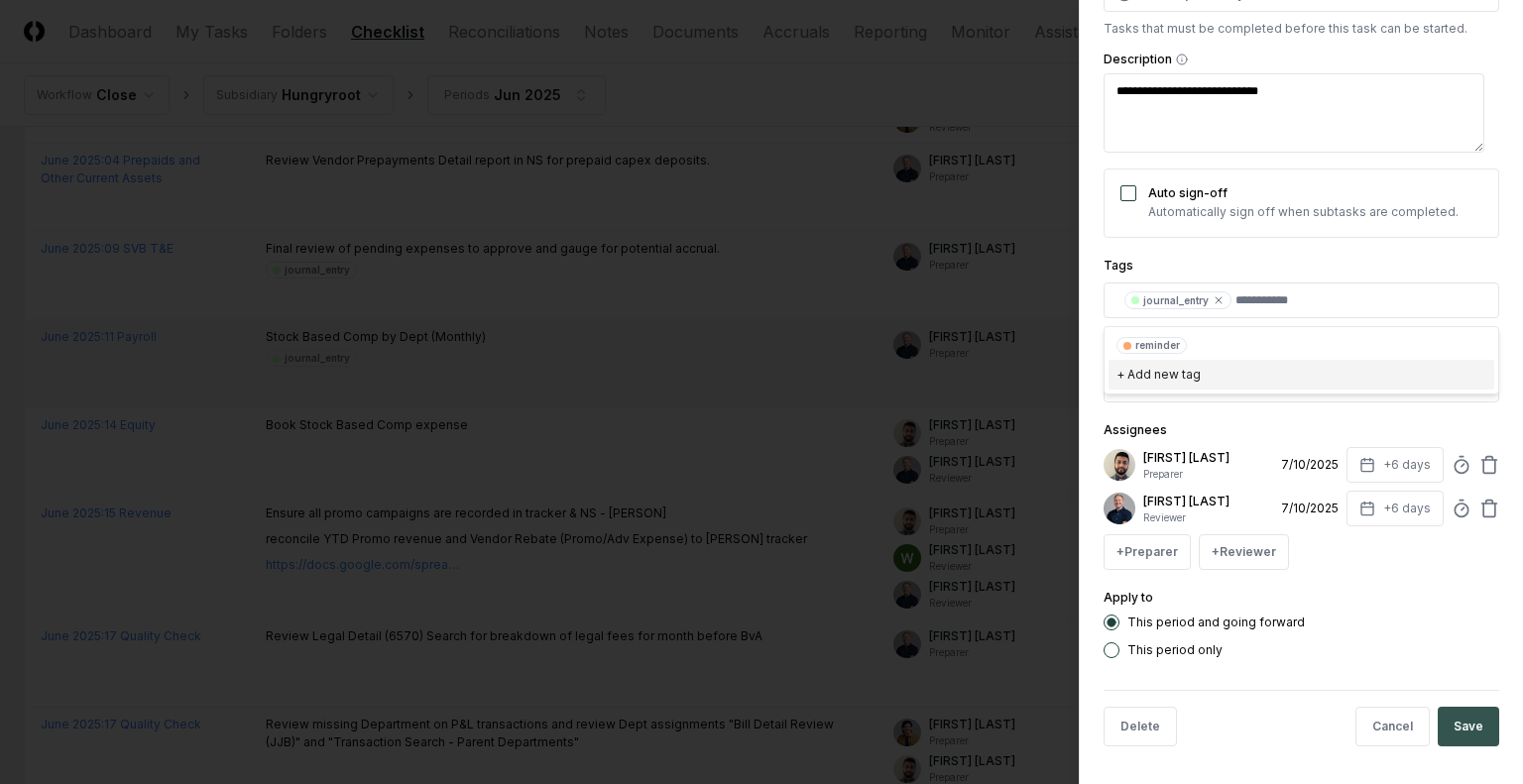 click on "Save" at bounding box center [1468, 727] 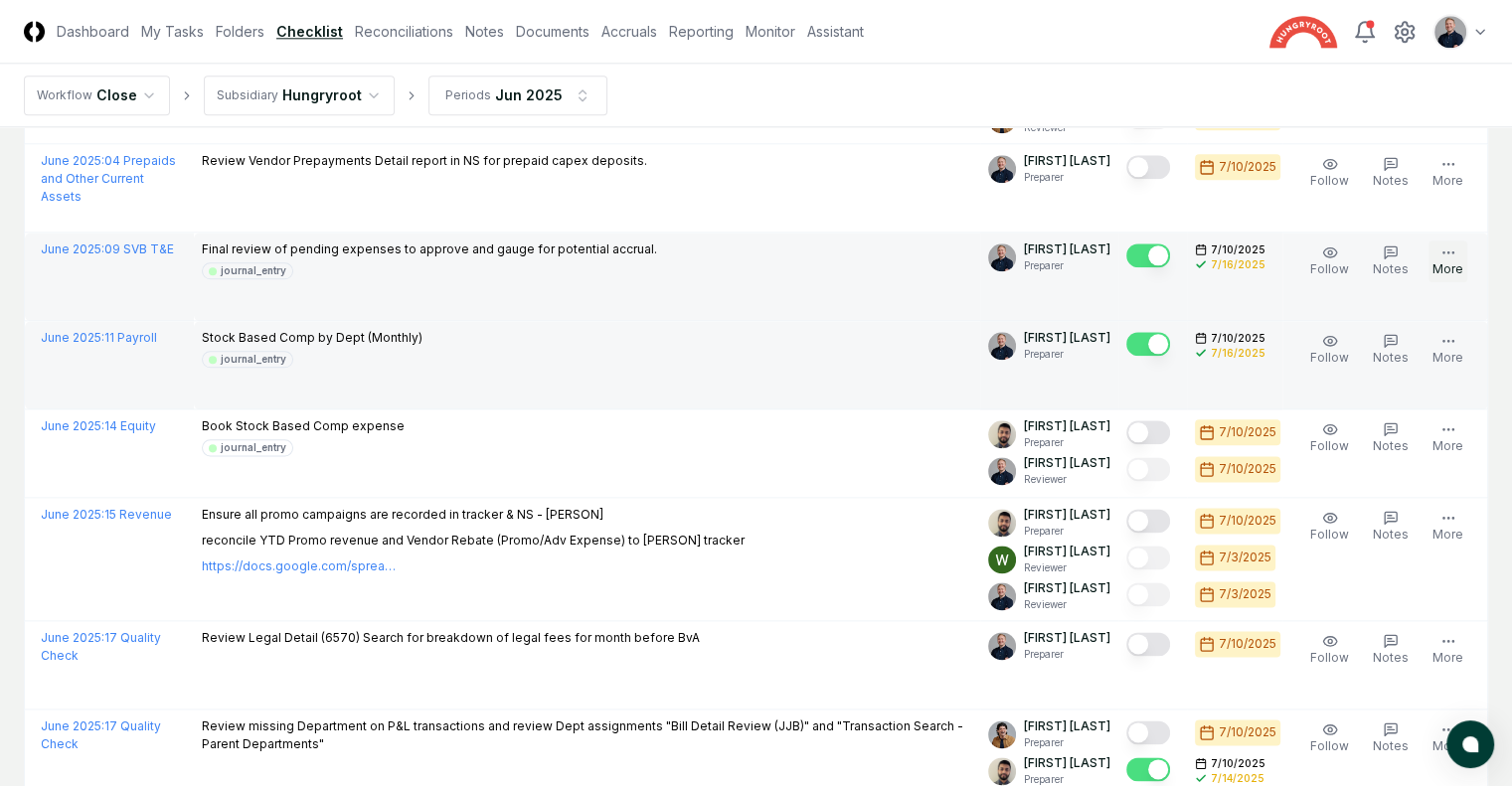 click on "More" at bounding box center [1447, 261] 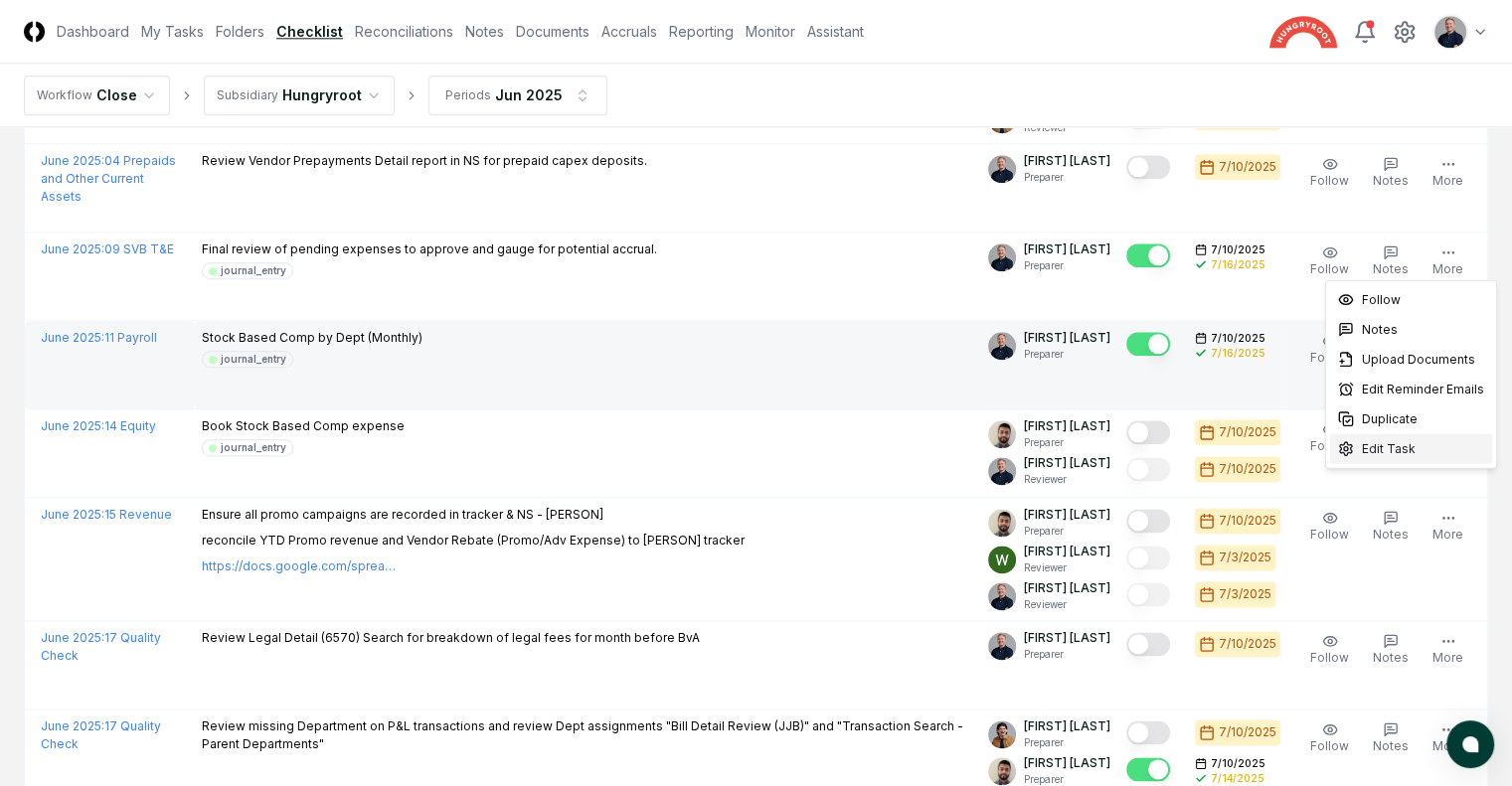 click on "Edit Task" at bounding box center (1389, 449) 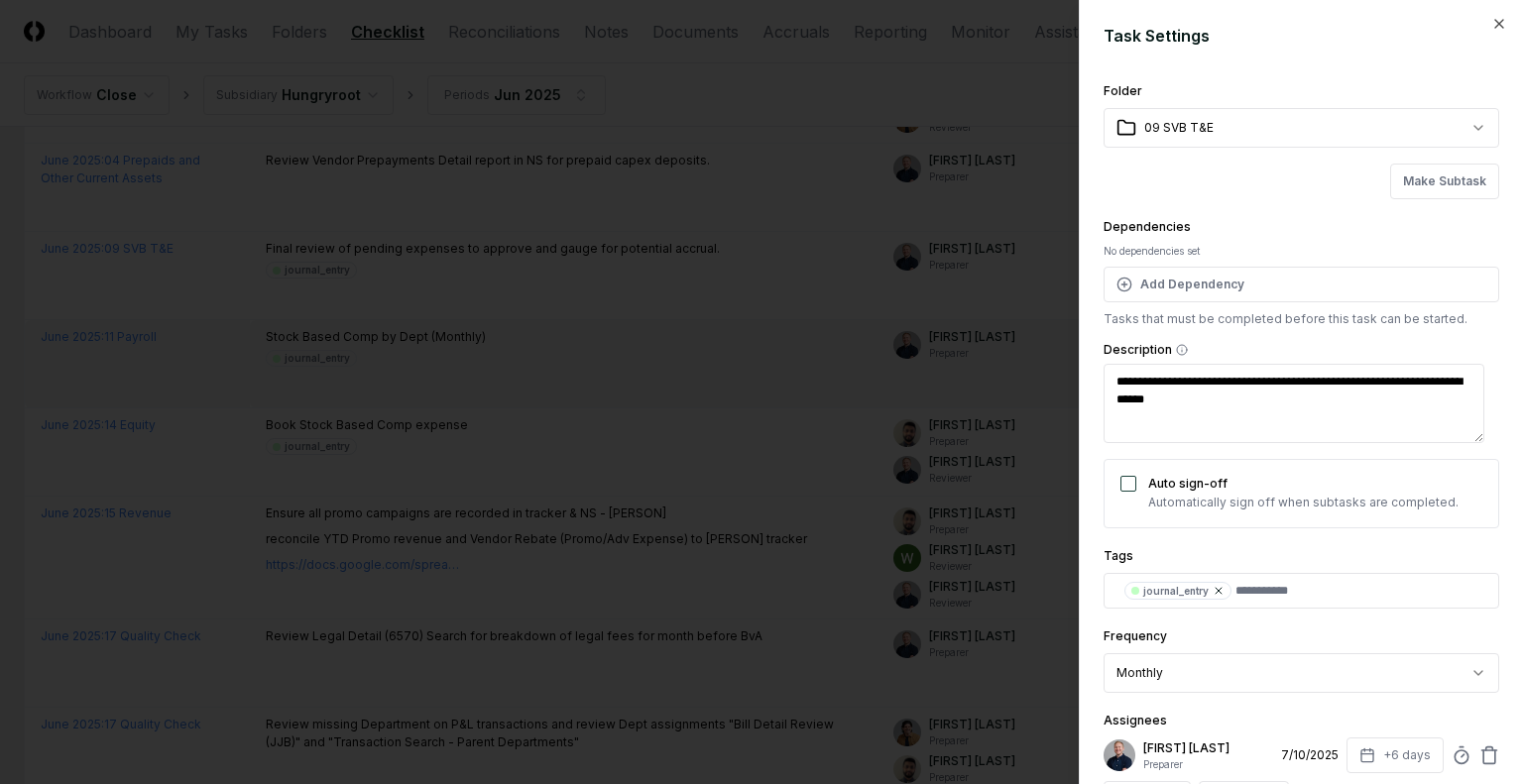 click 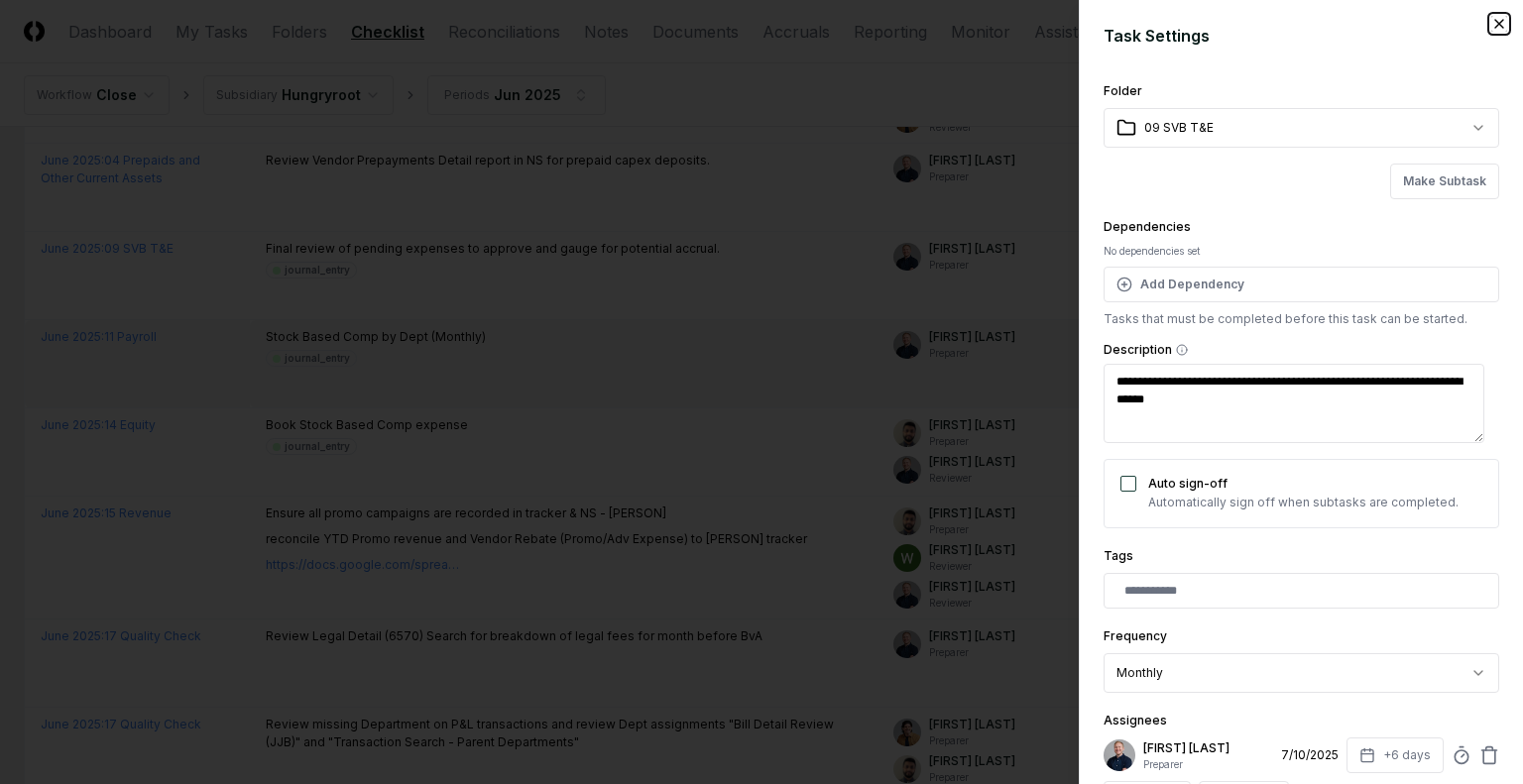 click 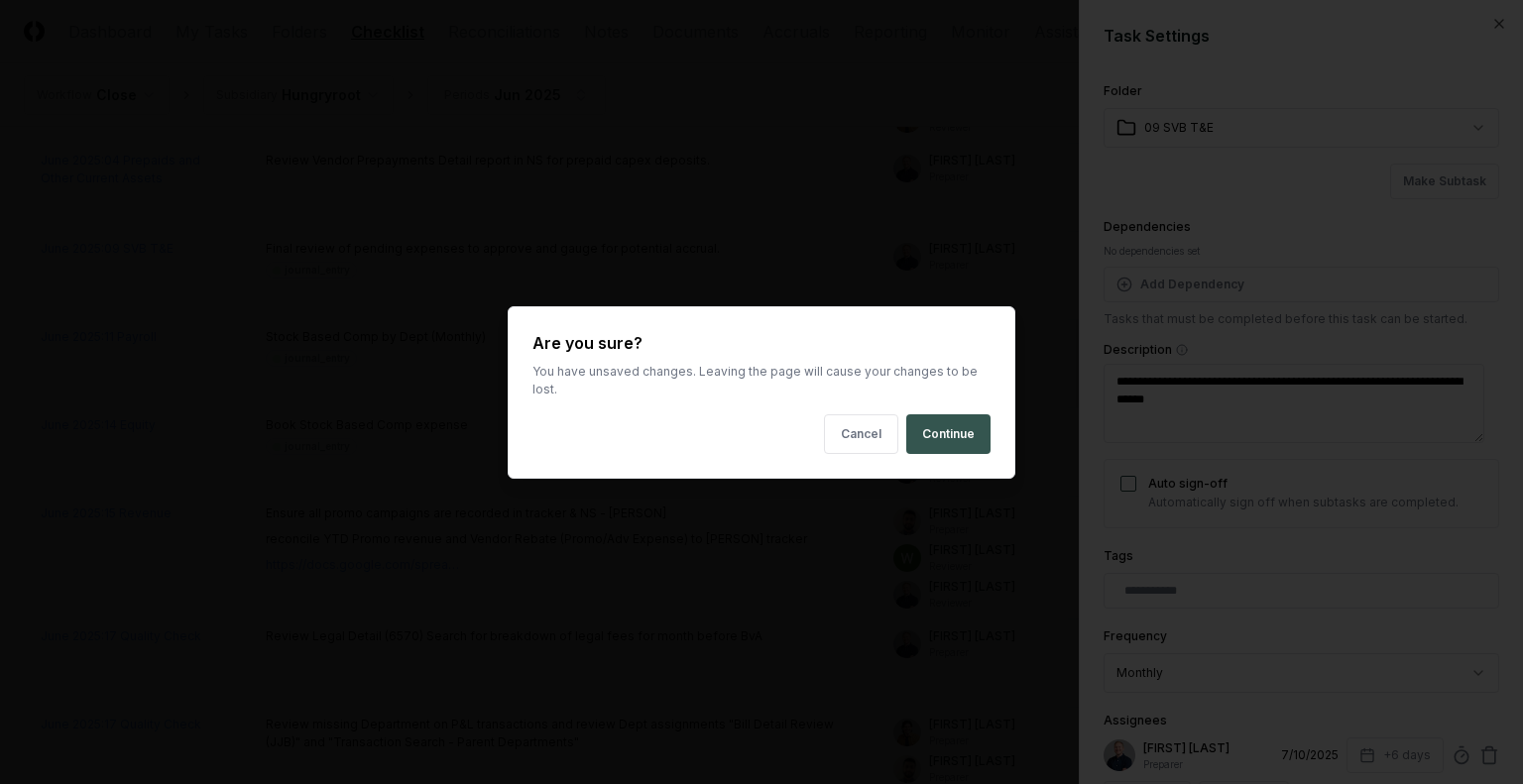 click on "Continue" at bounding box center [948, 434] 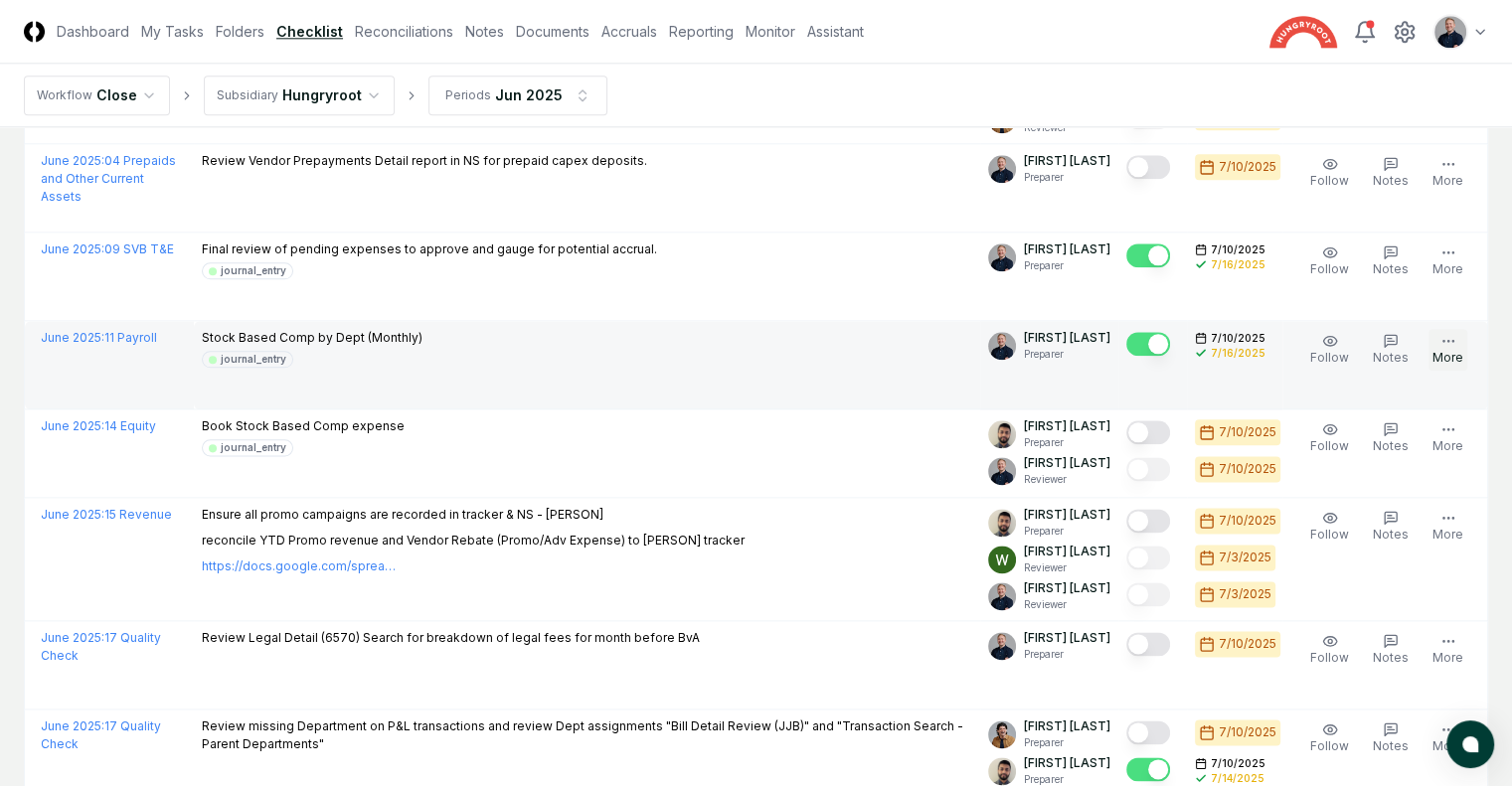 click on "More" at bounding box center (1447, 350) 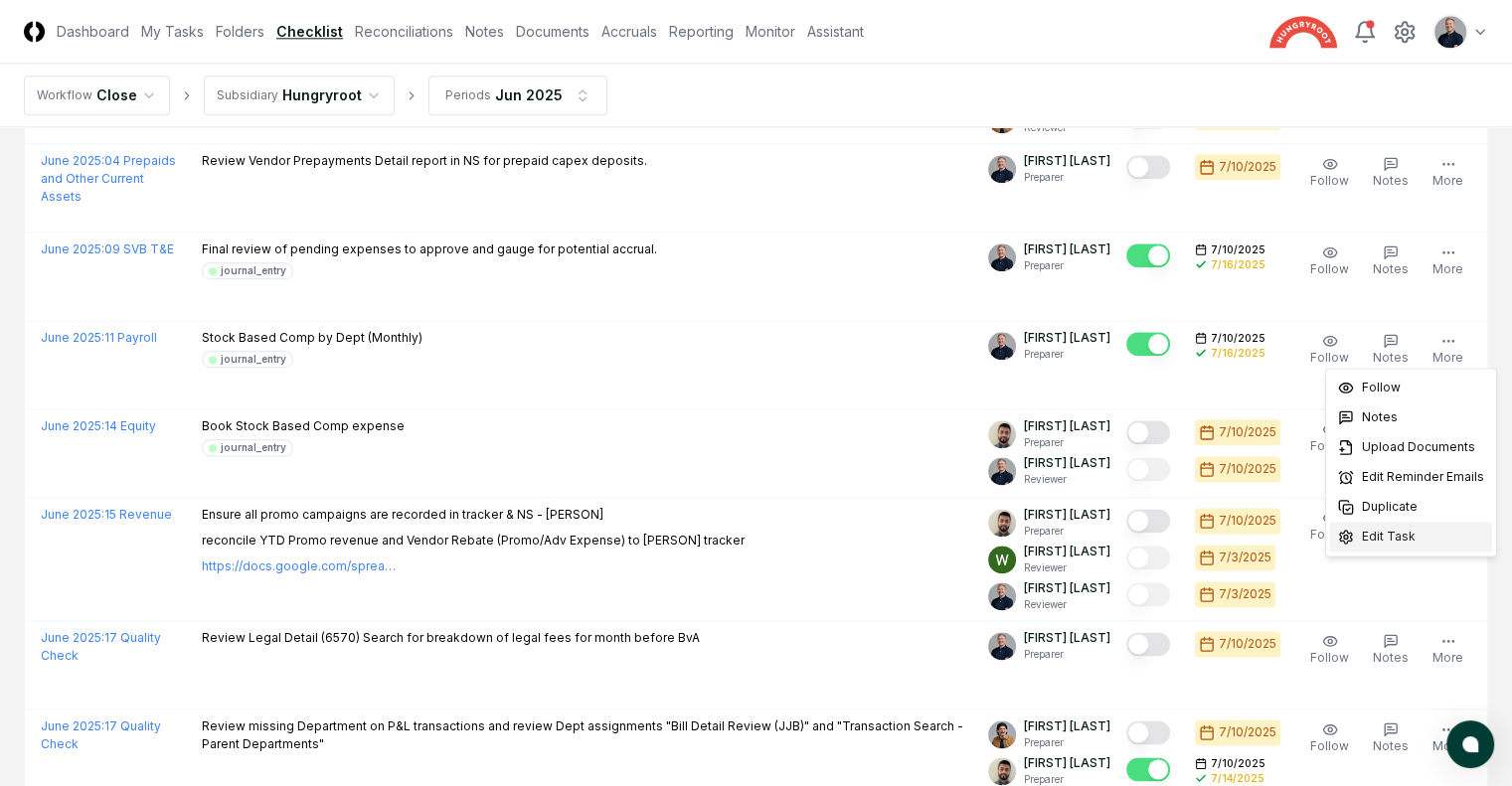 click on "Edit Task" at bounding box center (1389, 537) 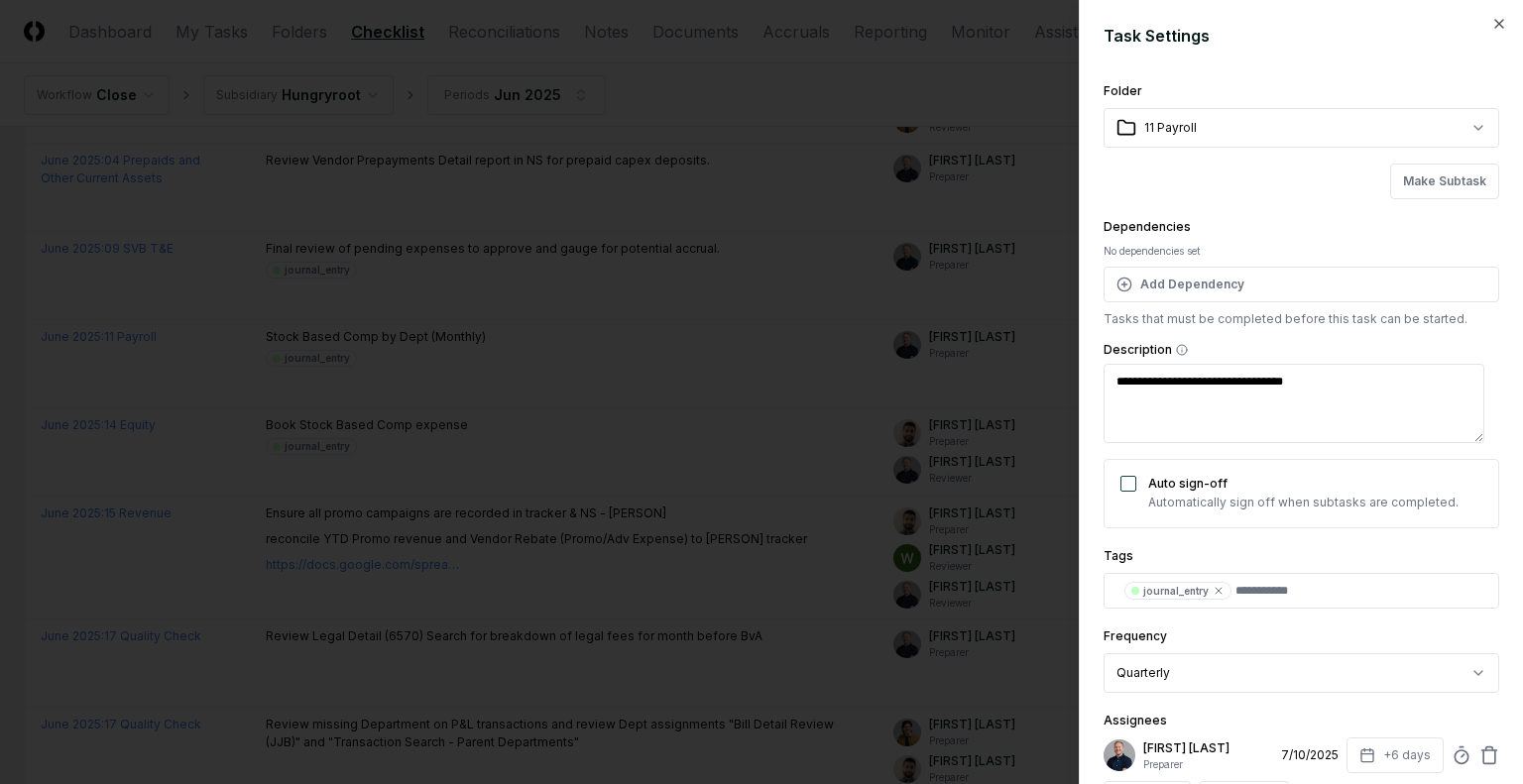 click on "**********" at bounding box center [1294, 403] 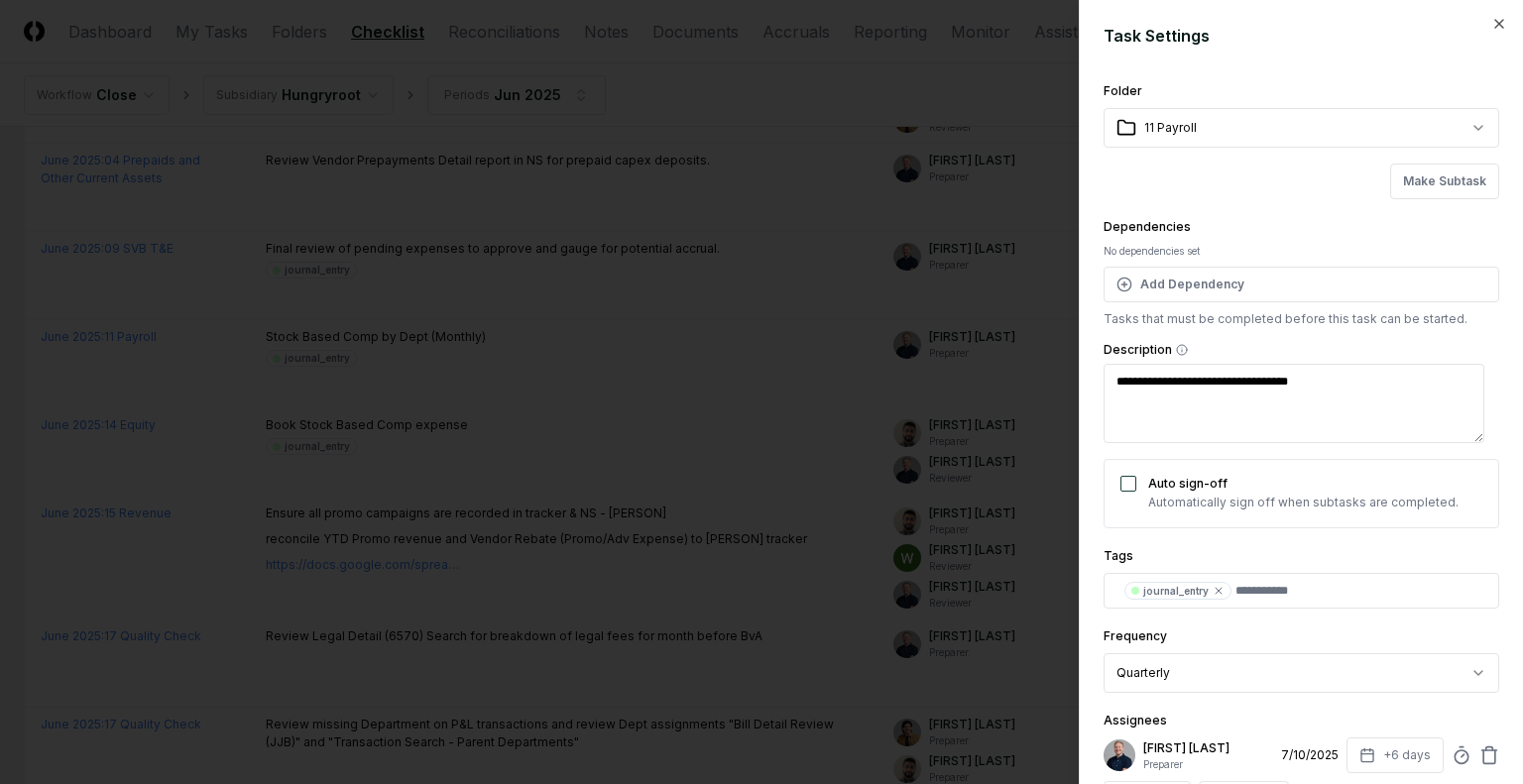 type on "*" 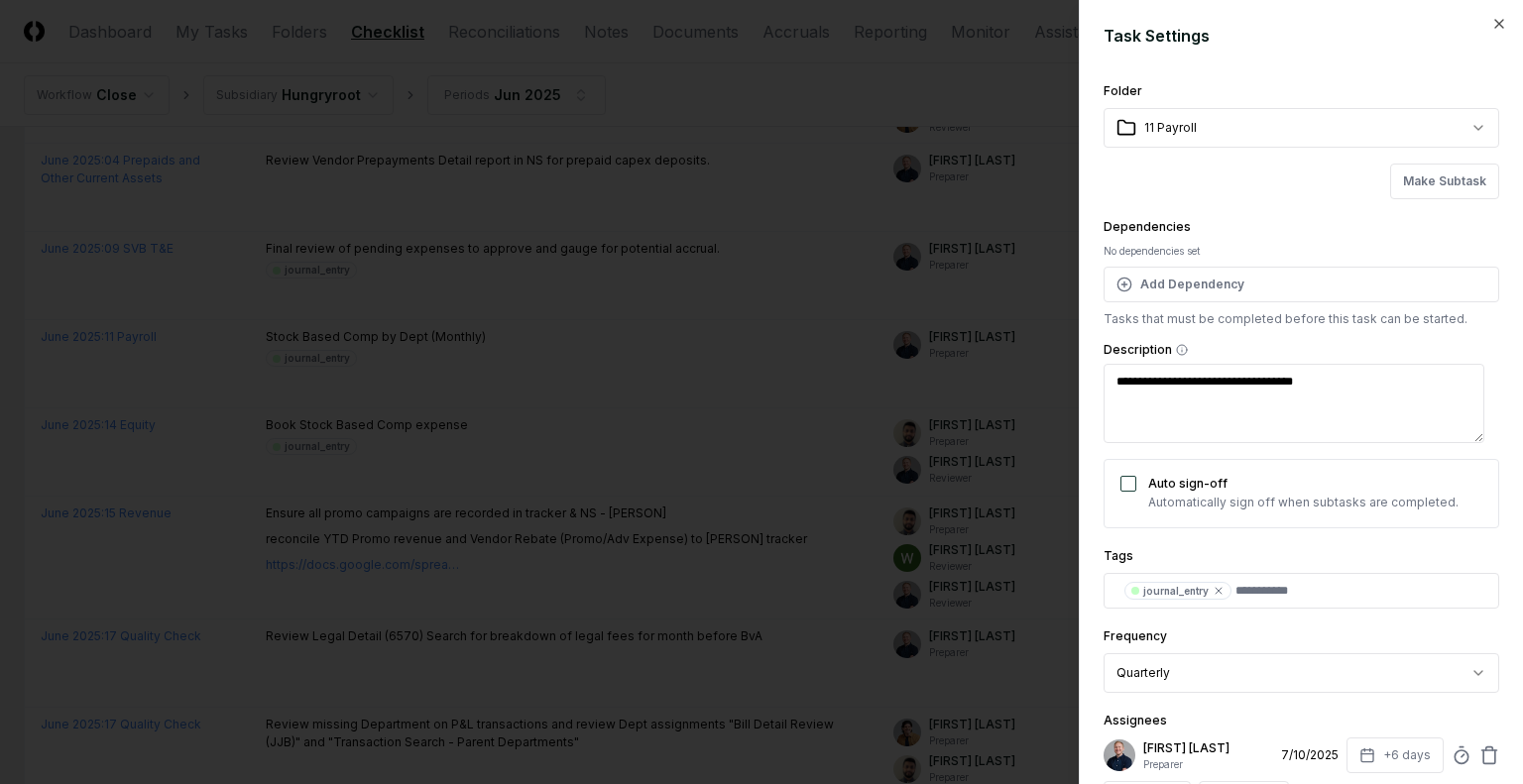 type on "*" 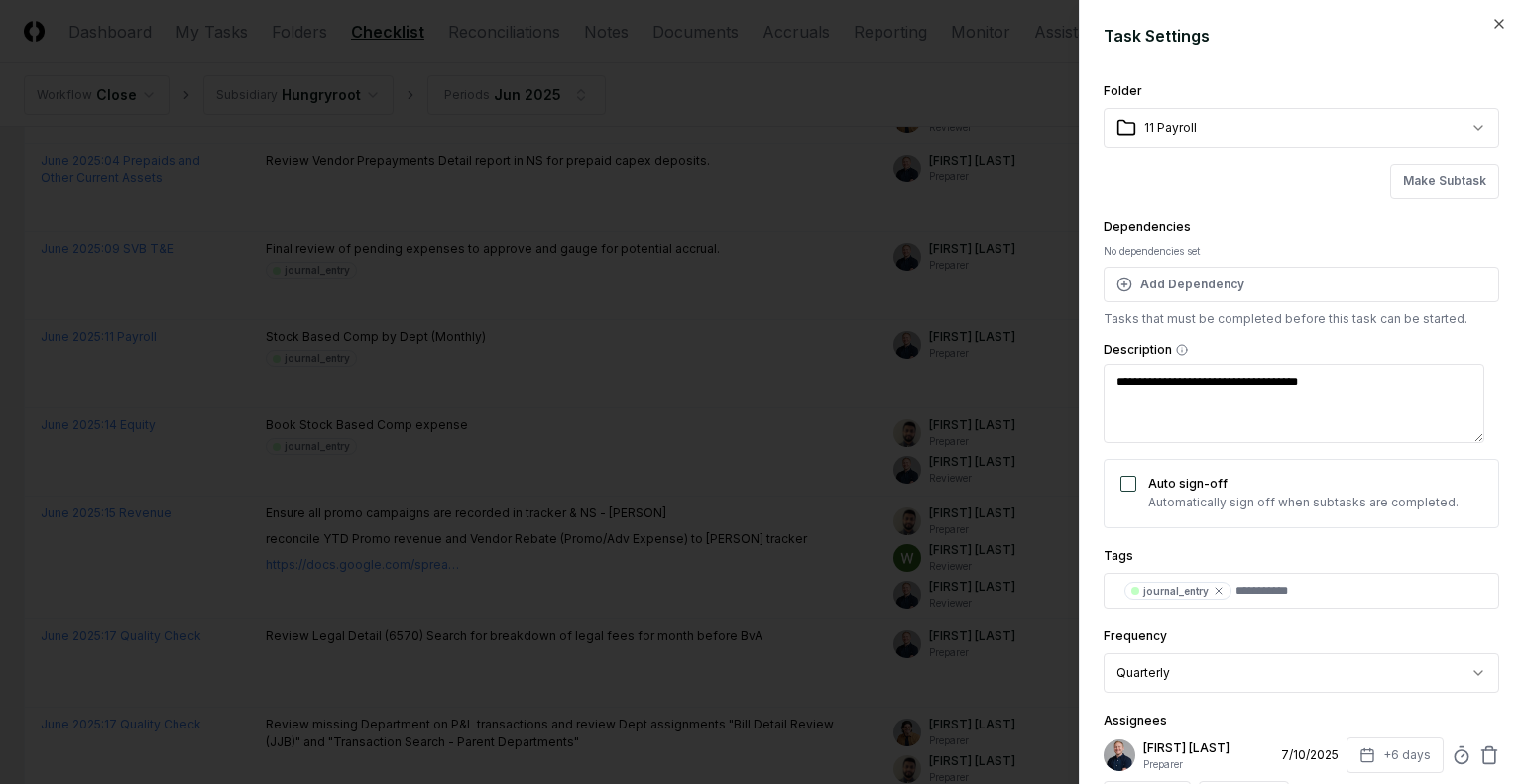 type on "*" 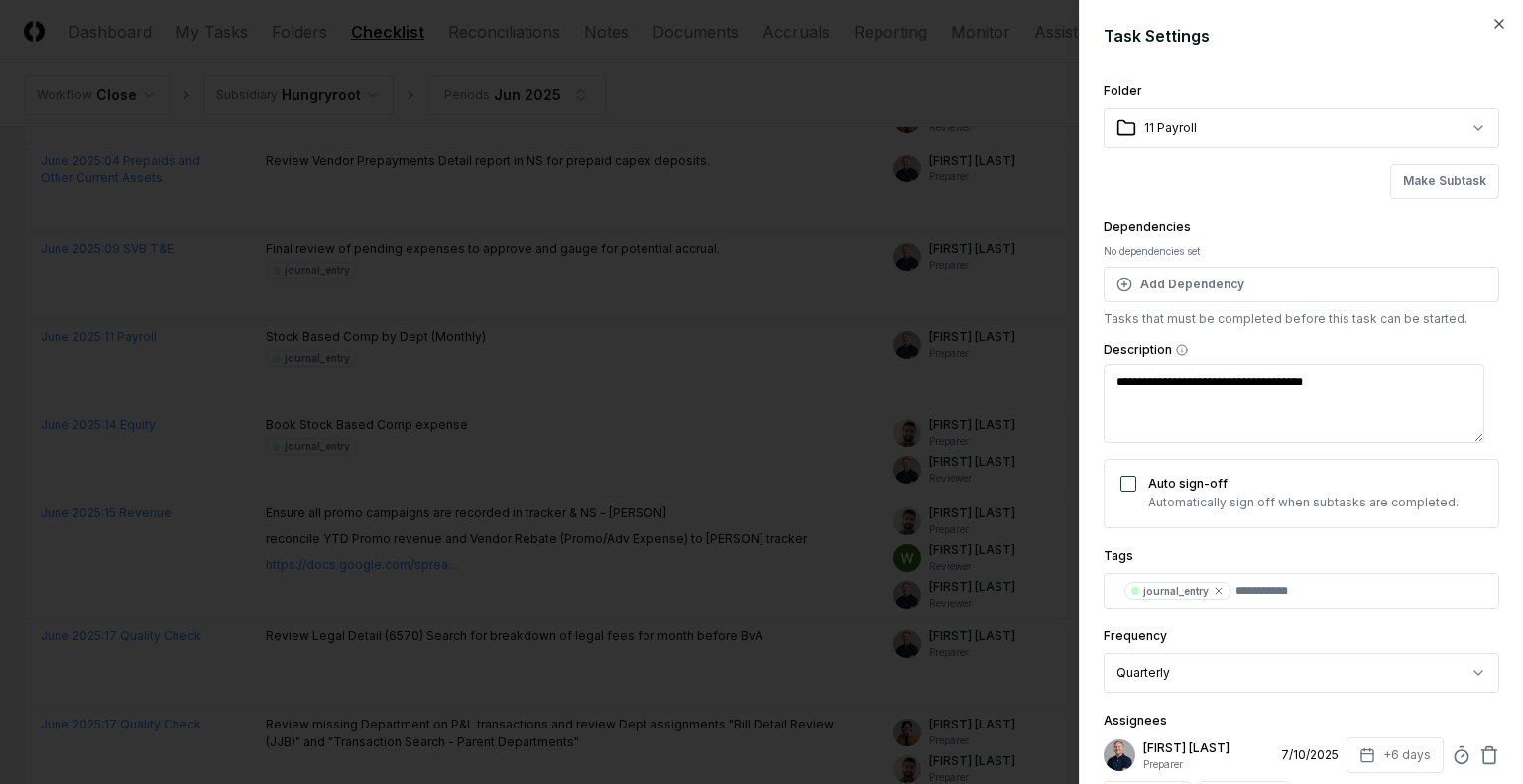 click on "**********" at bounding box center (1294, 403) 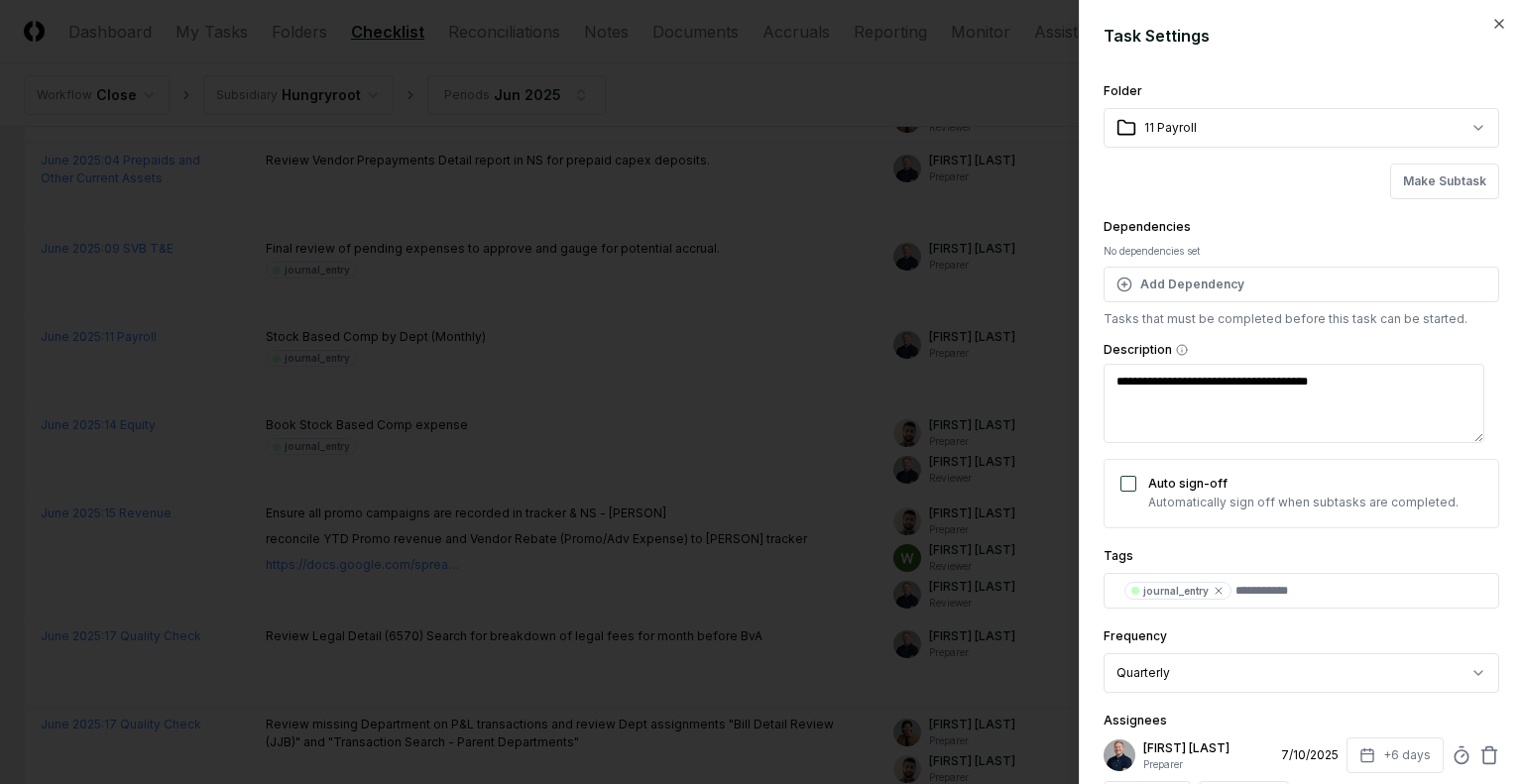 type on "*" 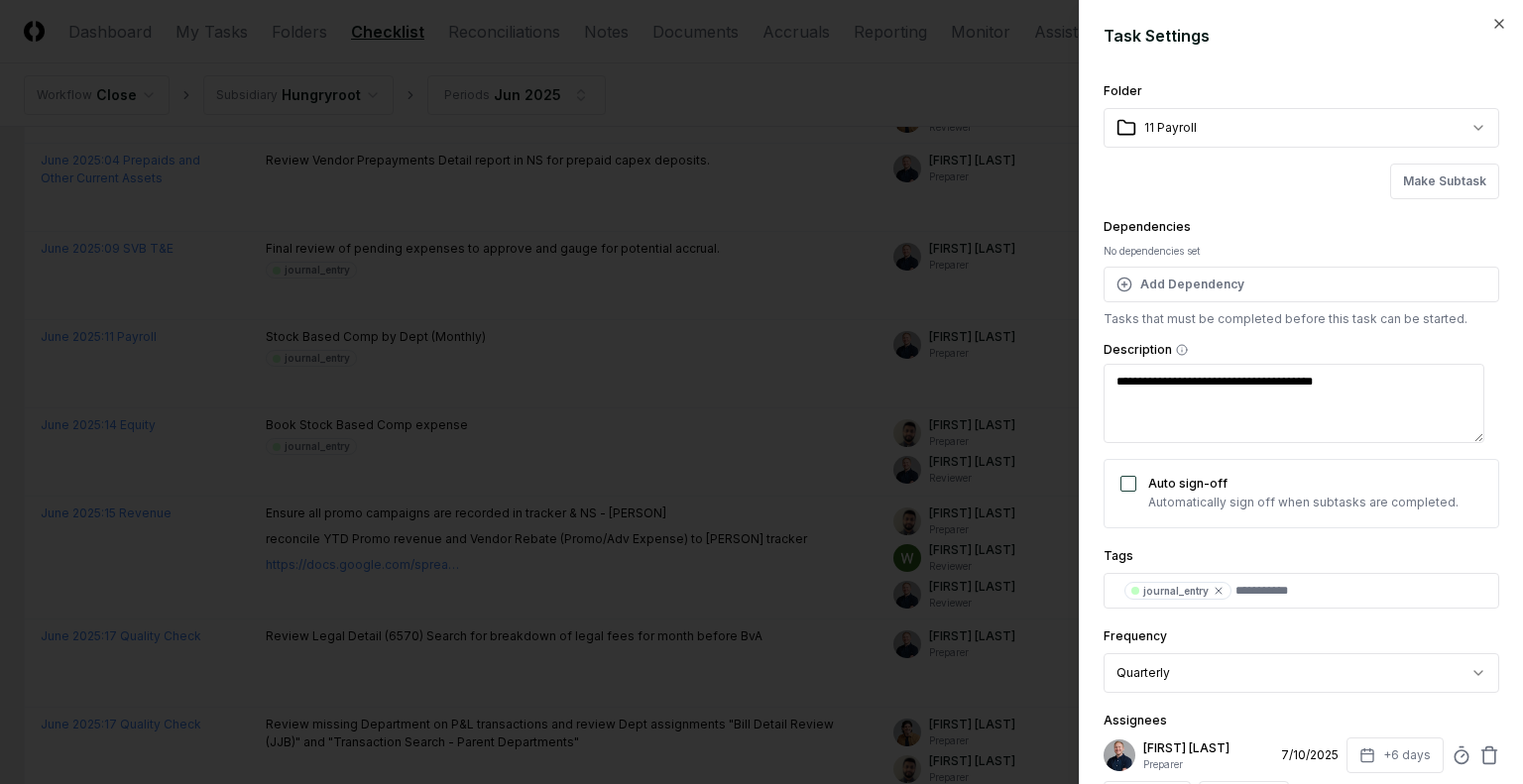 type on "*" 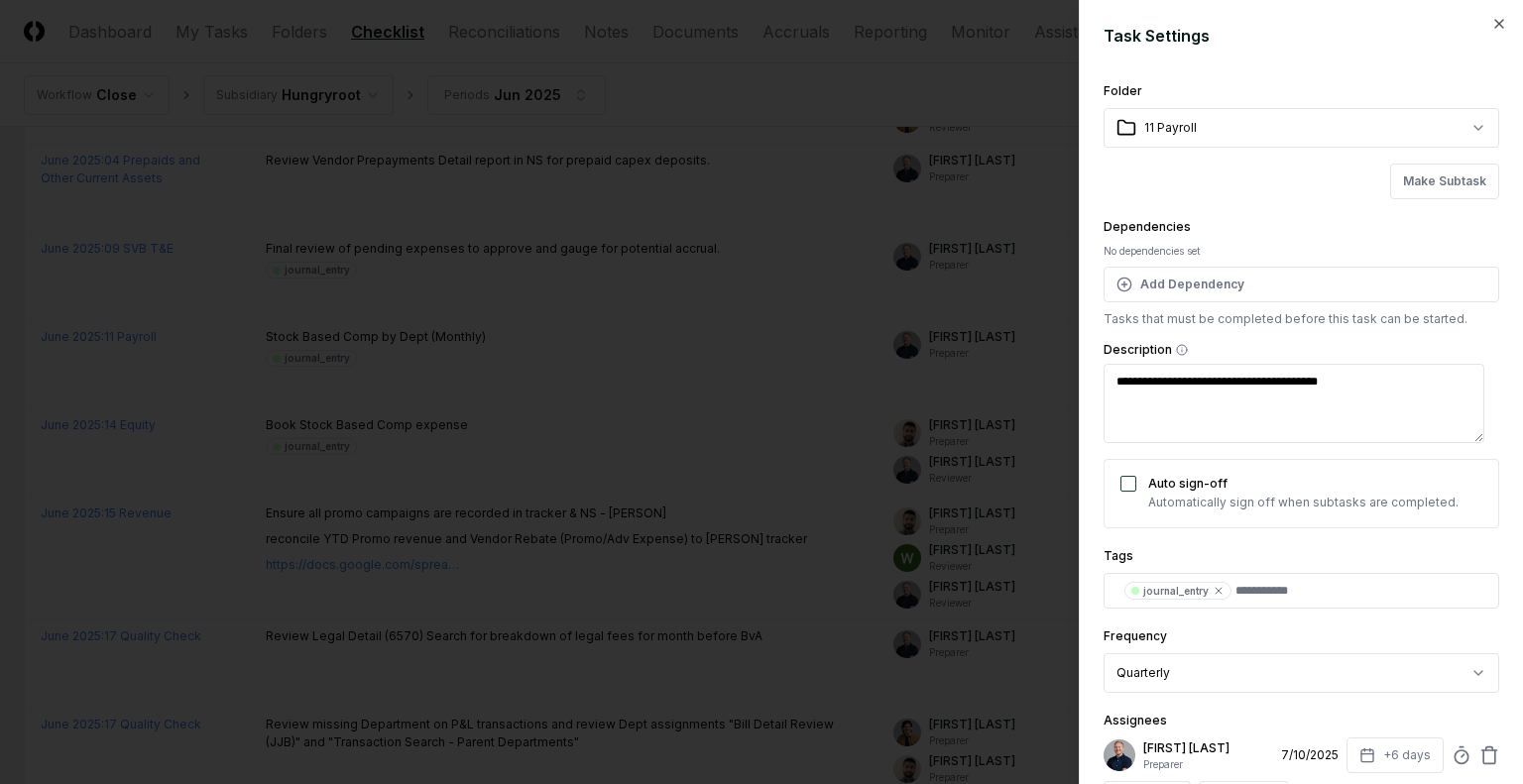 type on "*" 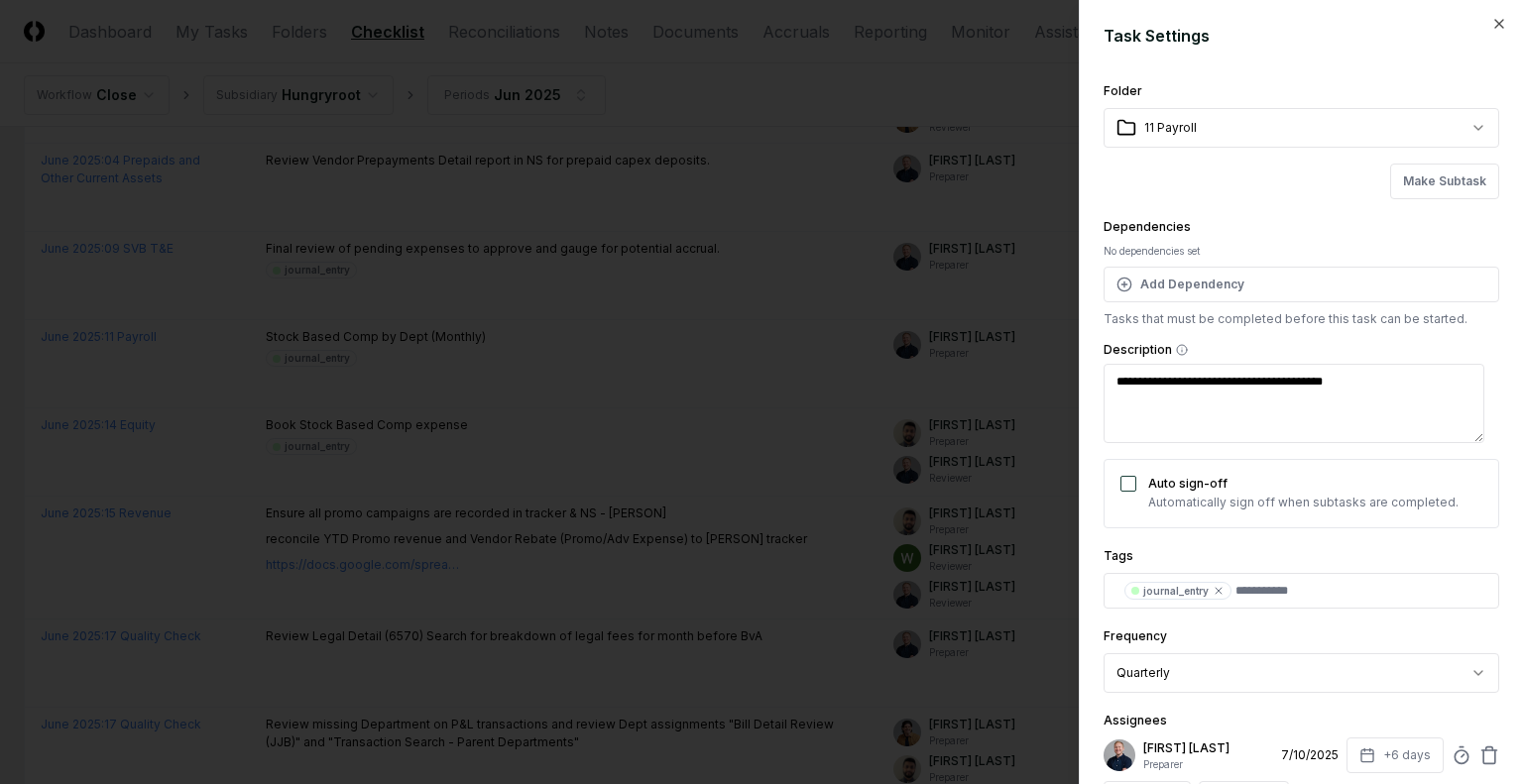 type on "*" 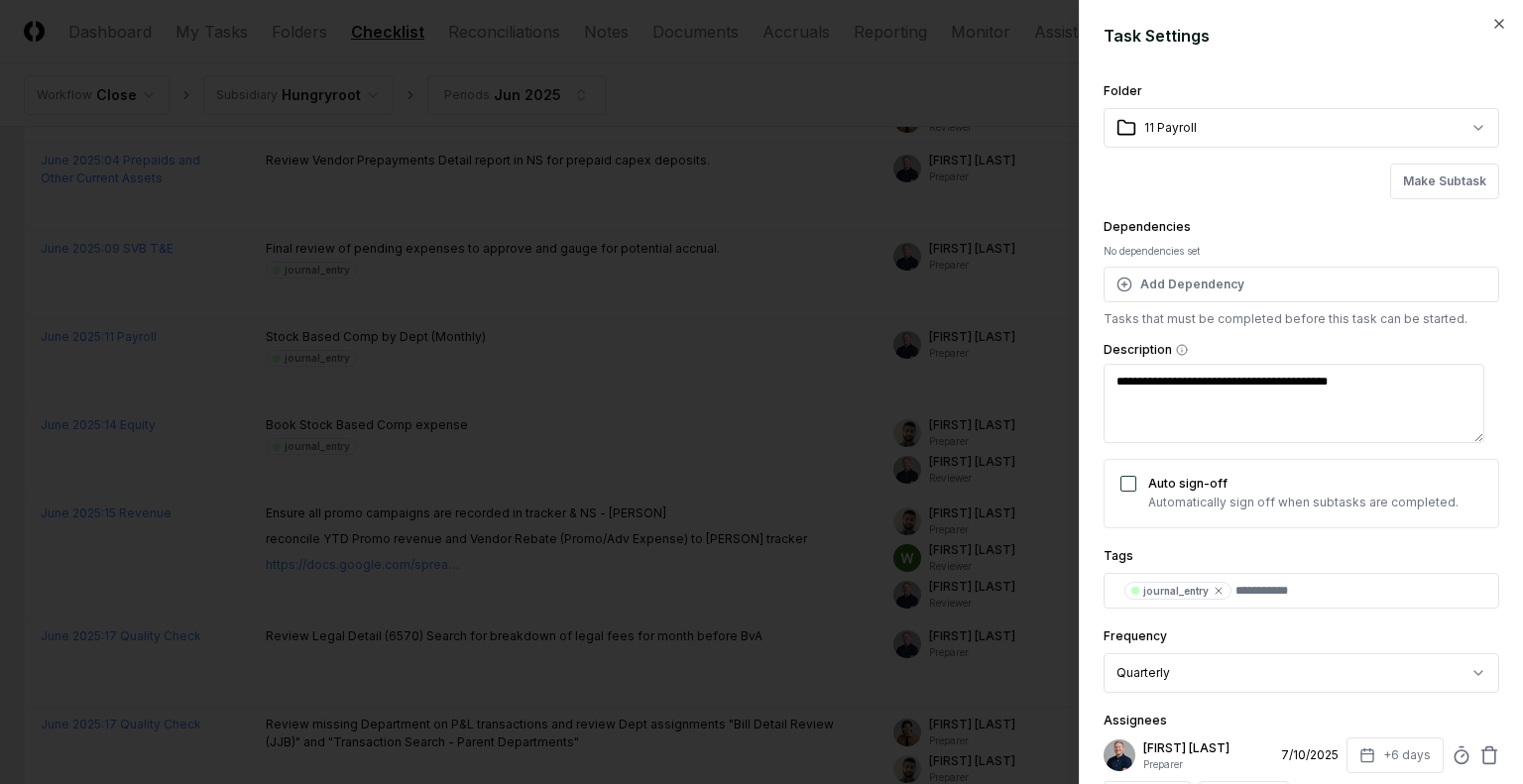 type on "*" 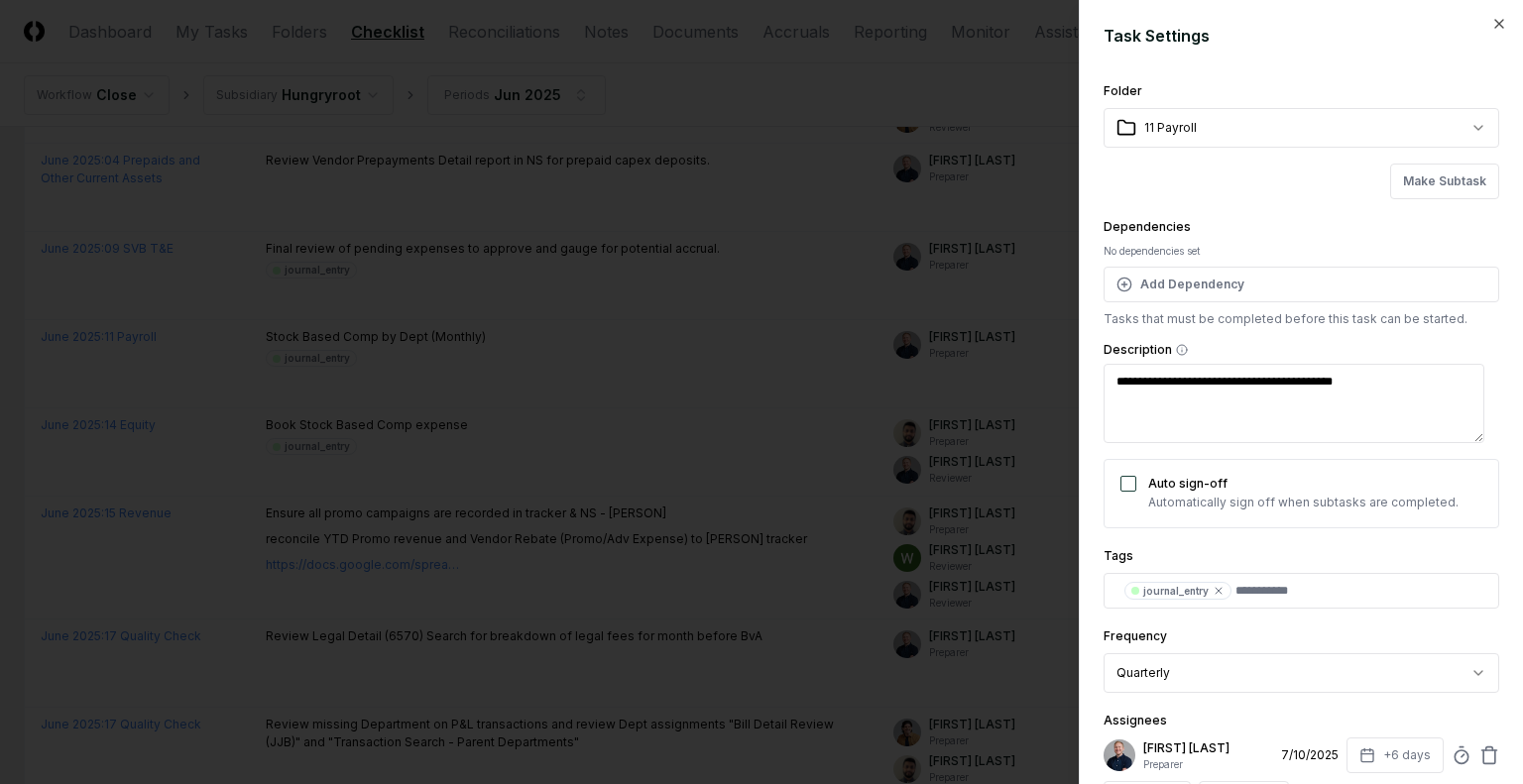 type on "*" 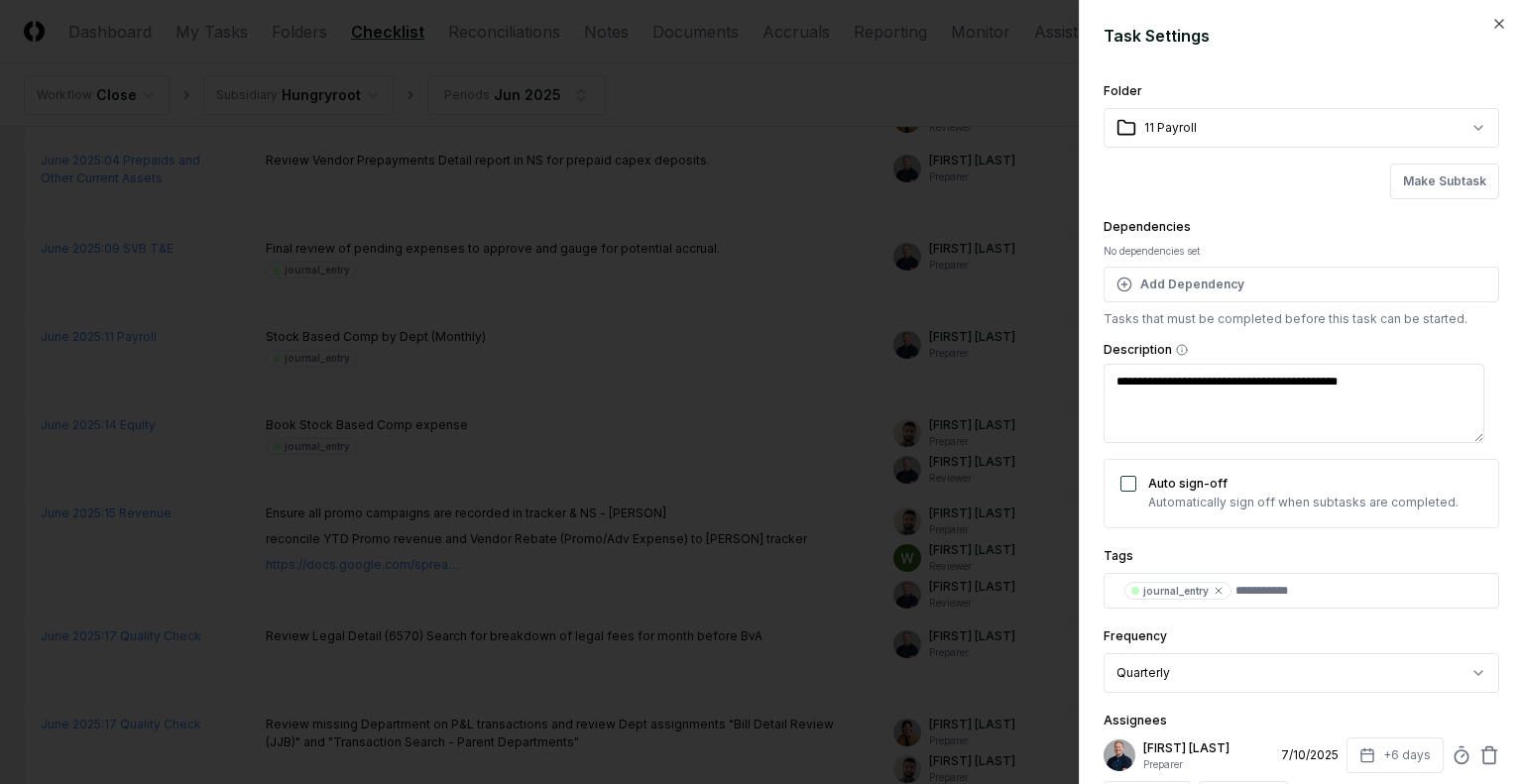type on "*" 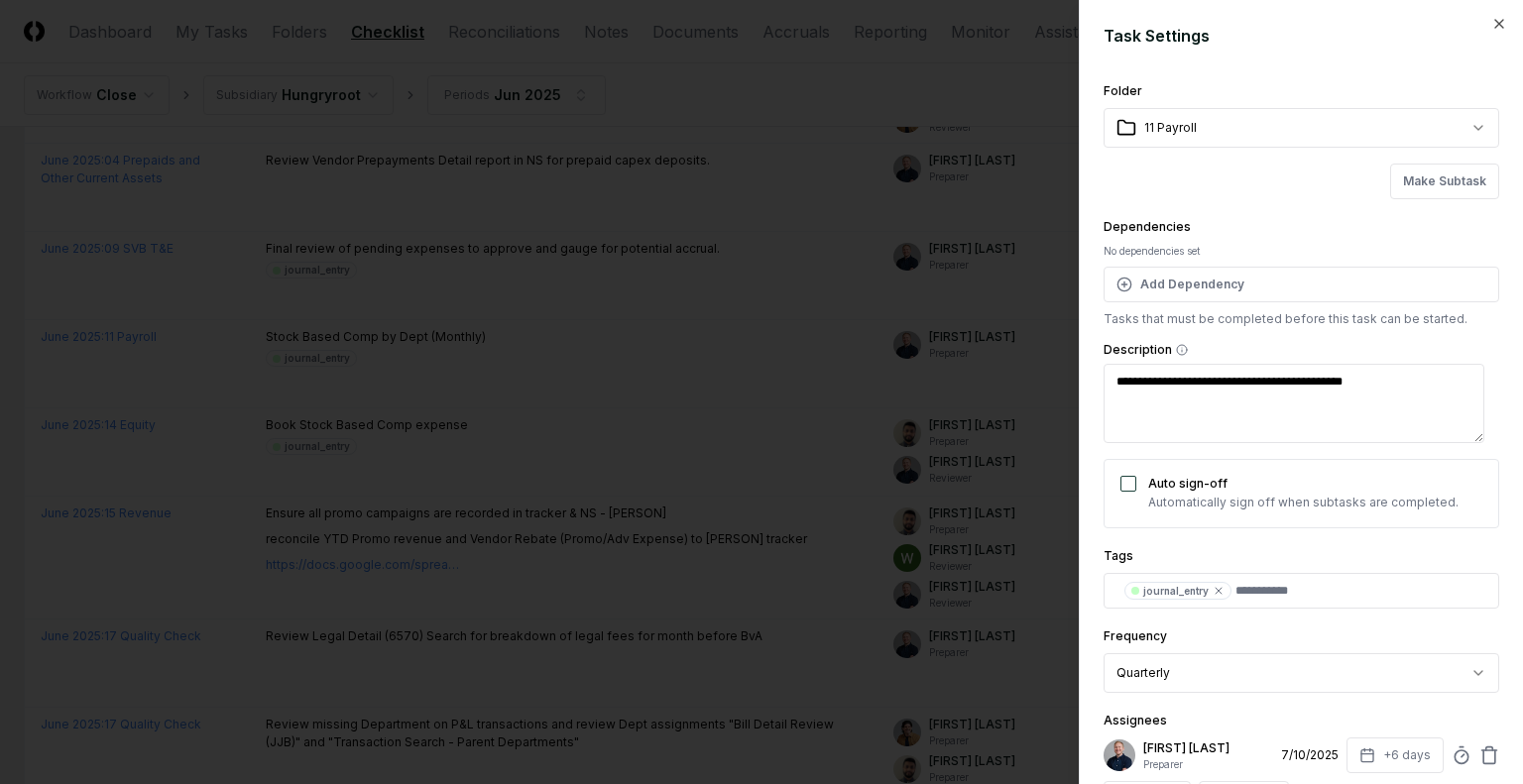 type on "*" 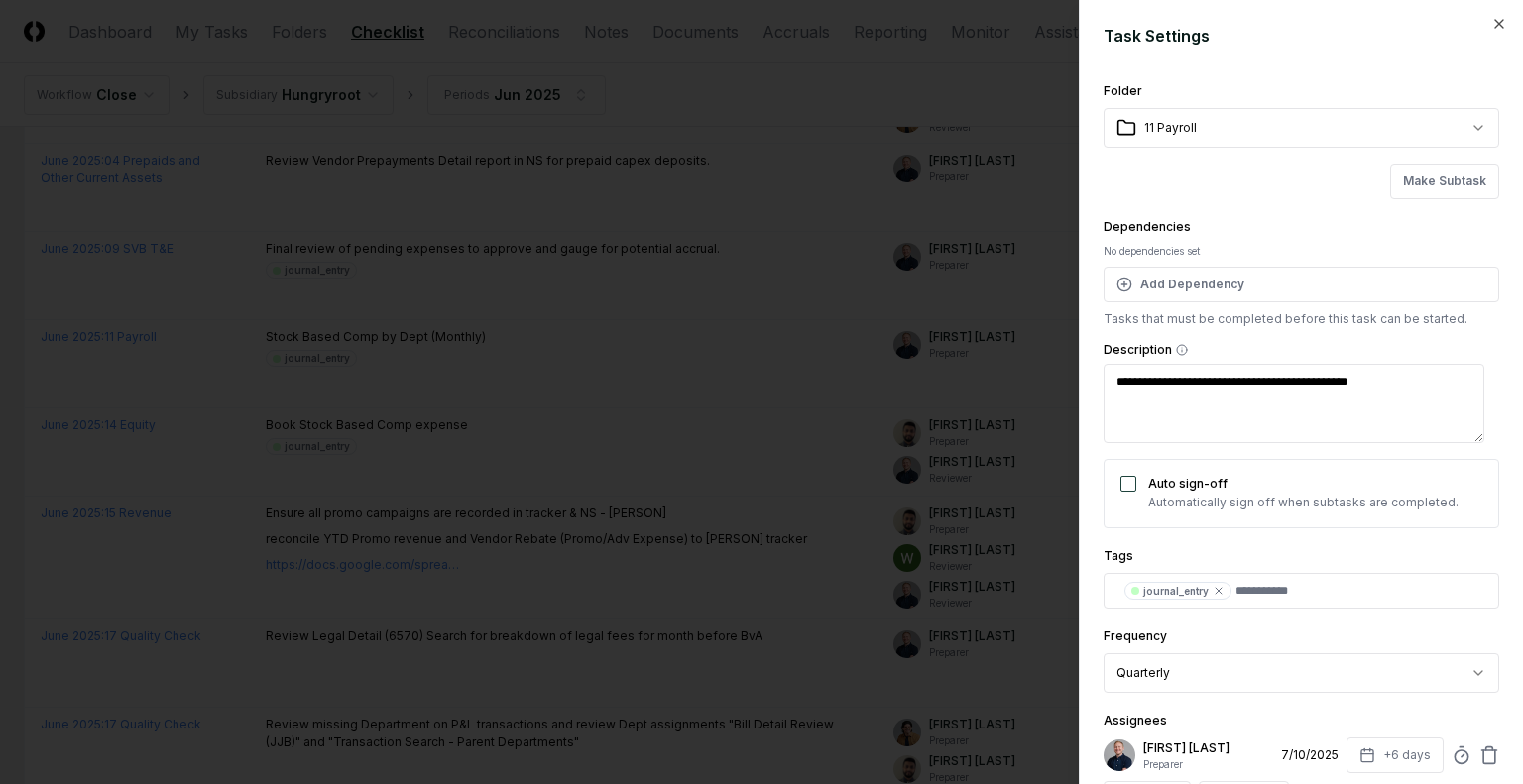 type on "*" 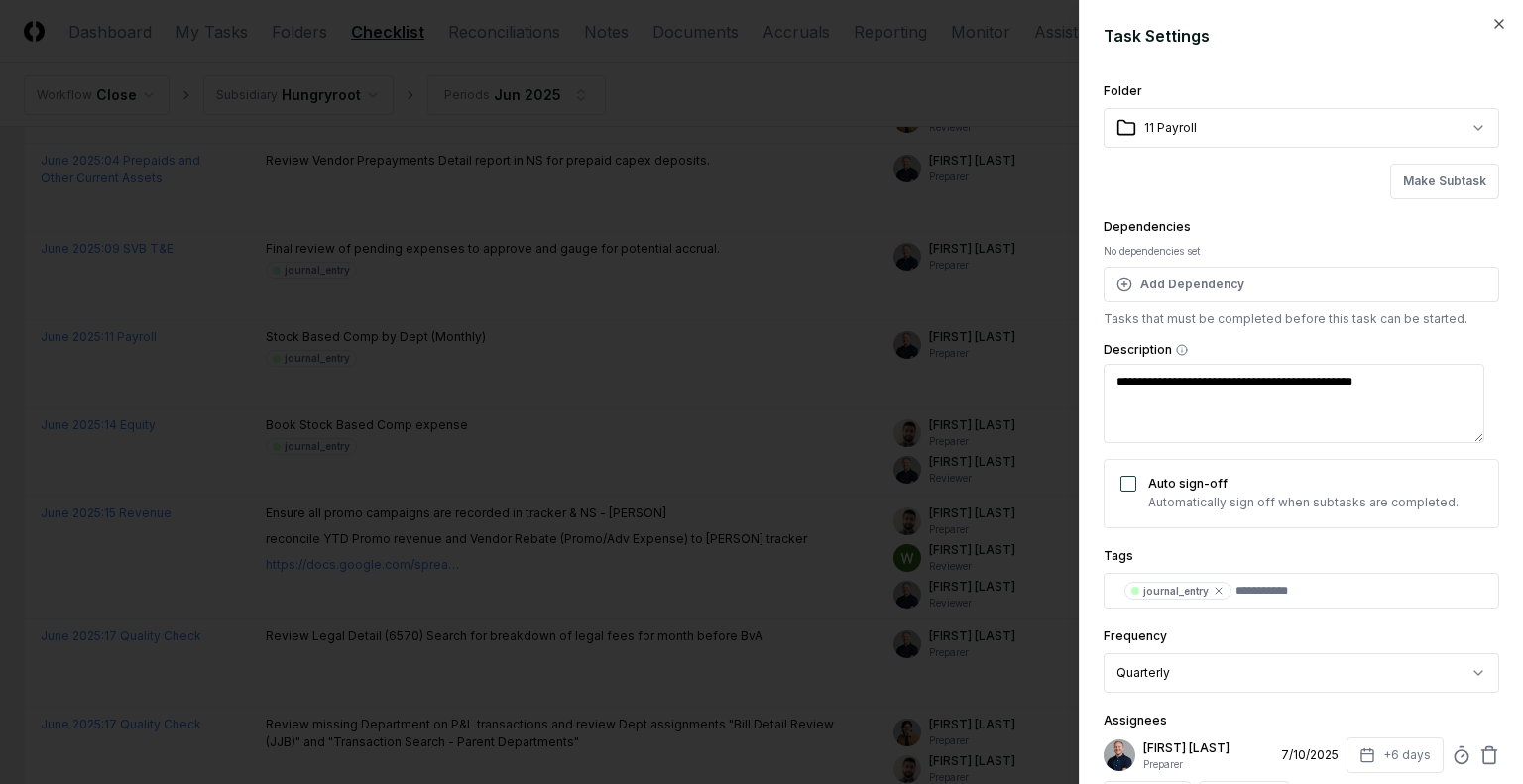 type on "*" 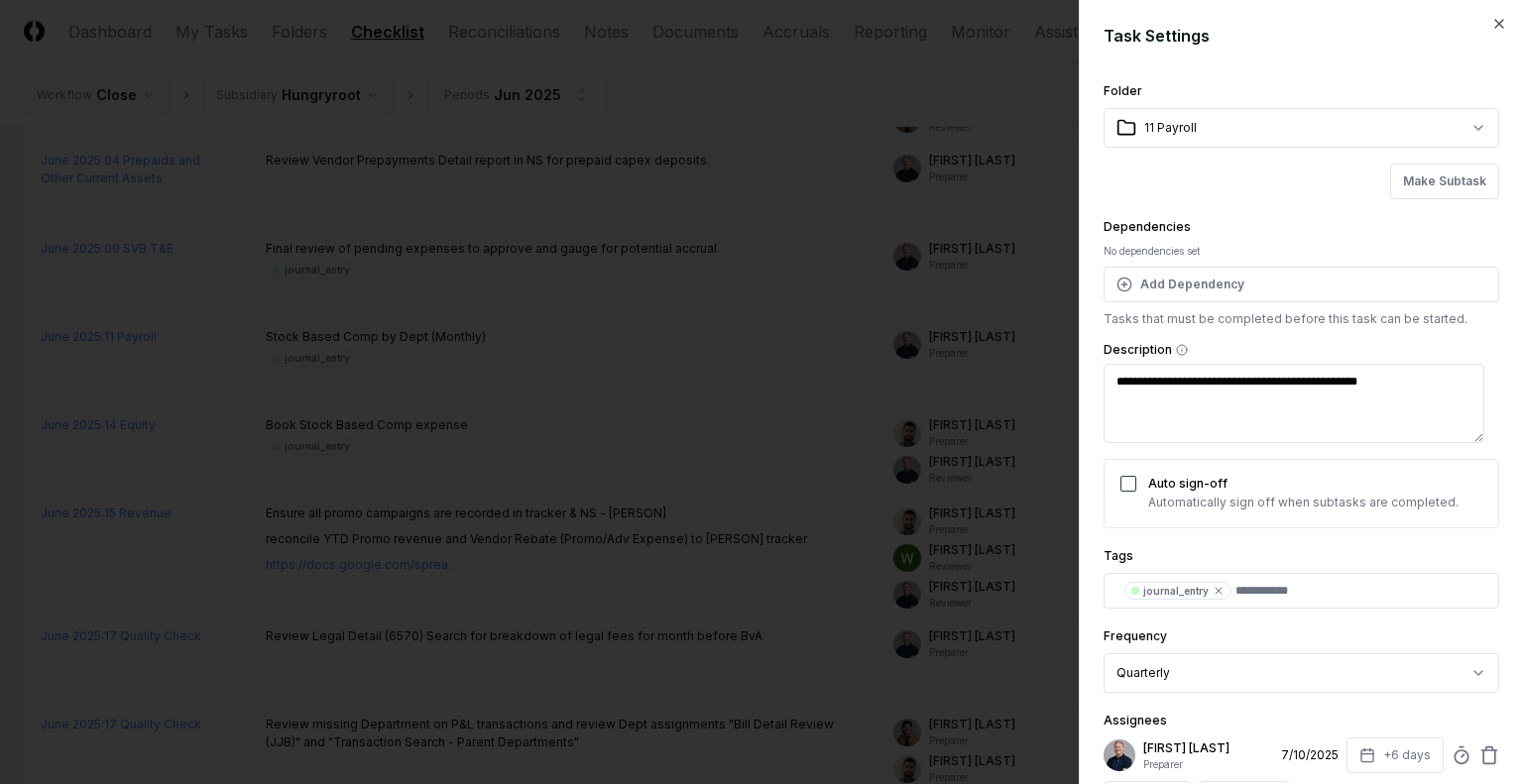 type on "*" 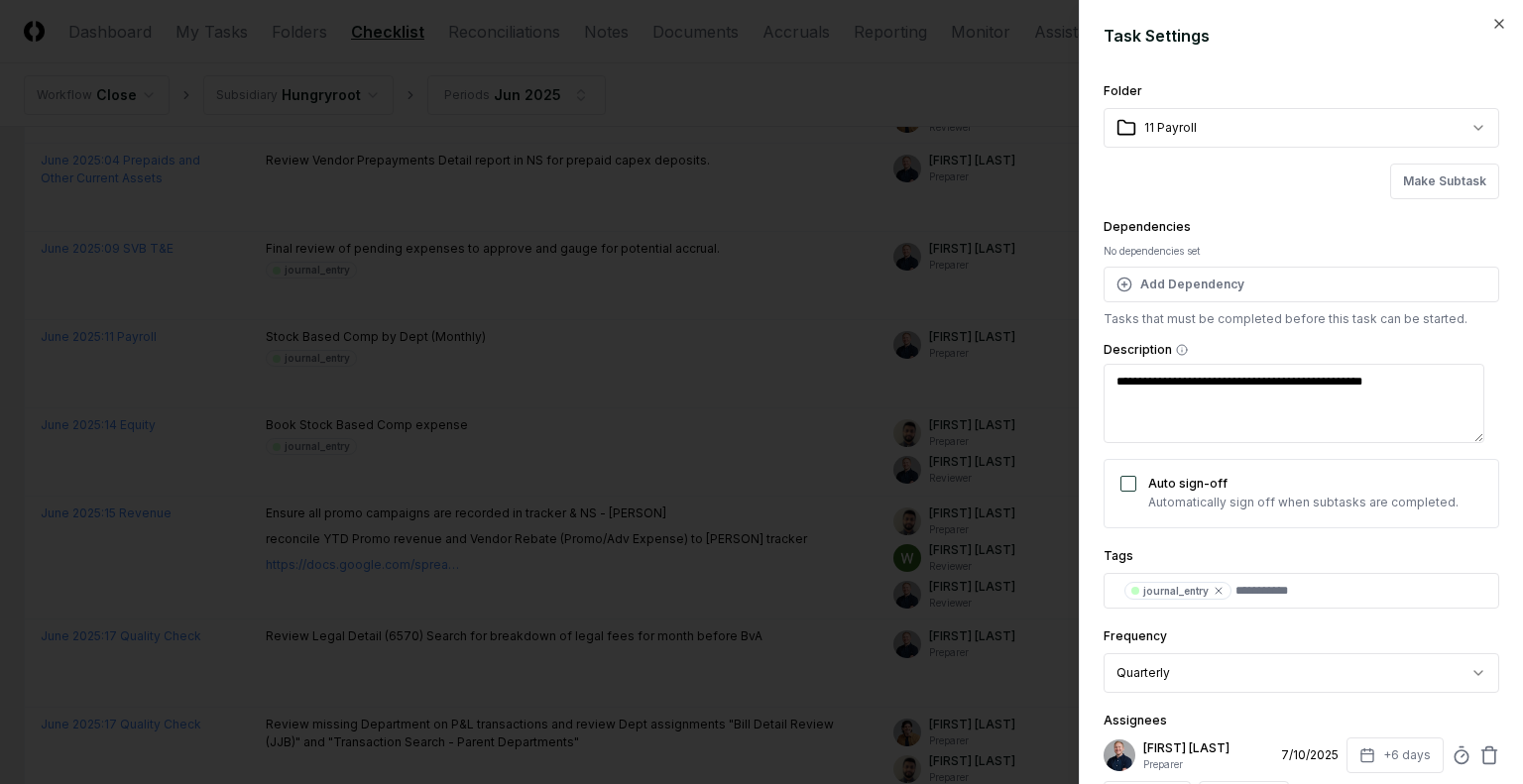 type on "*" 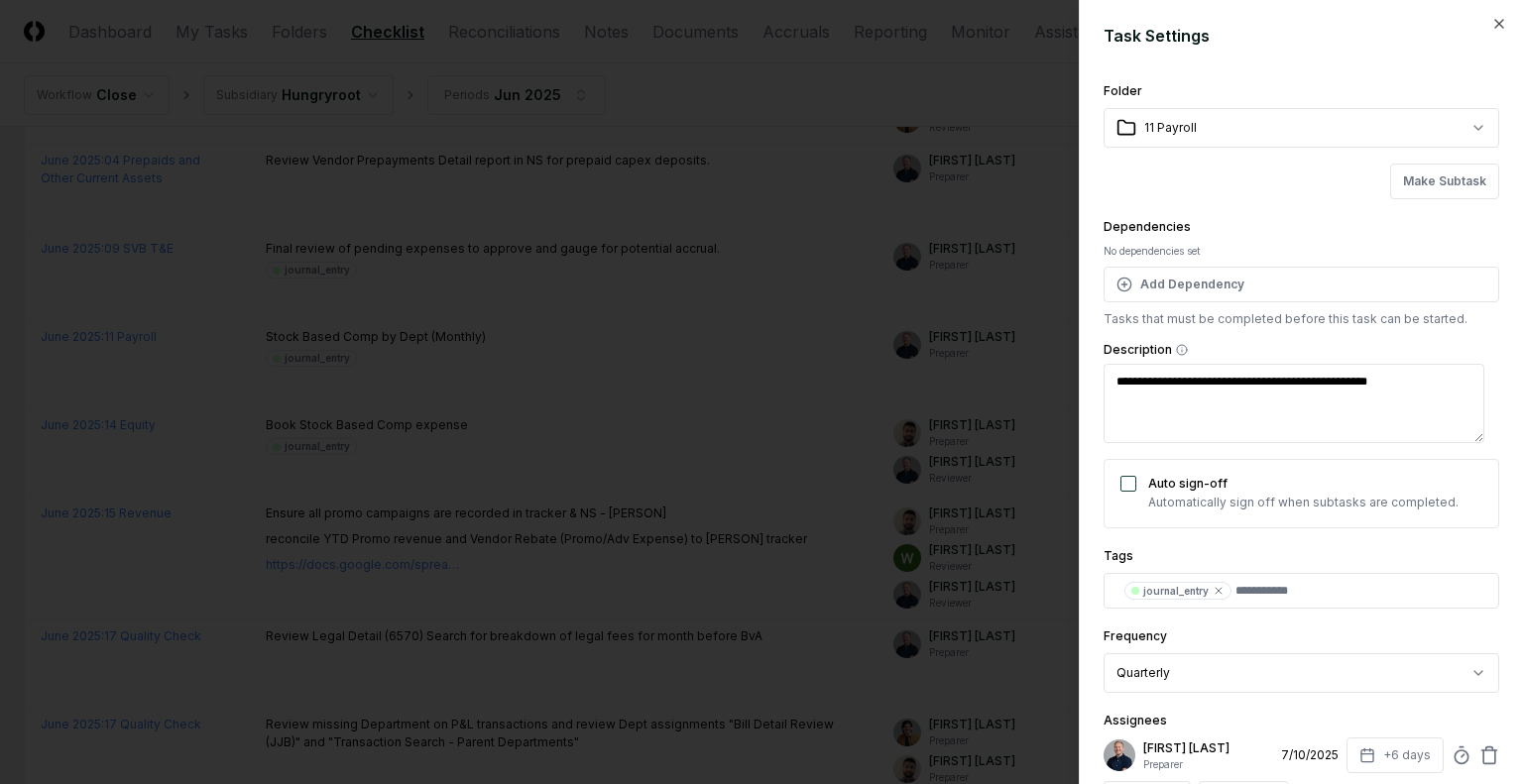 type on "*" 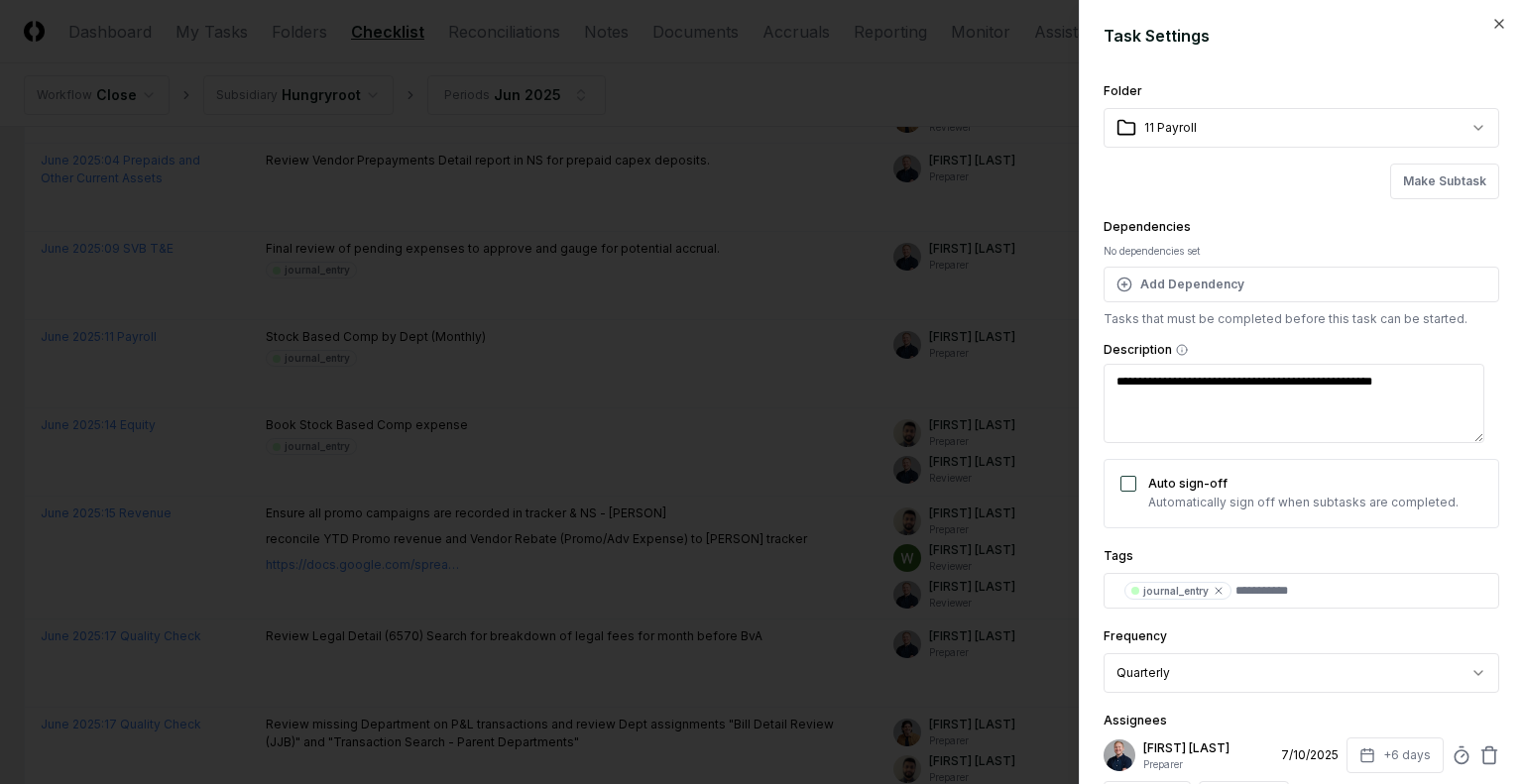 type on "*" 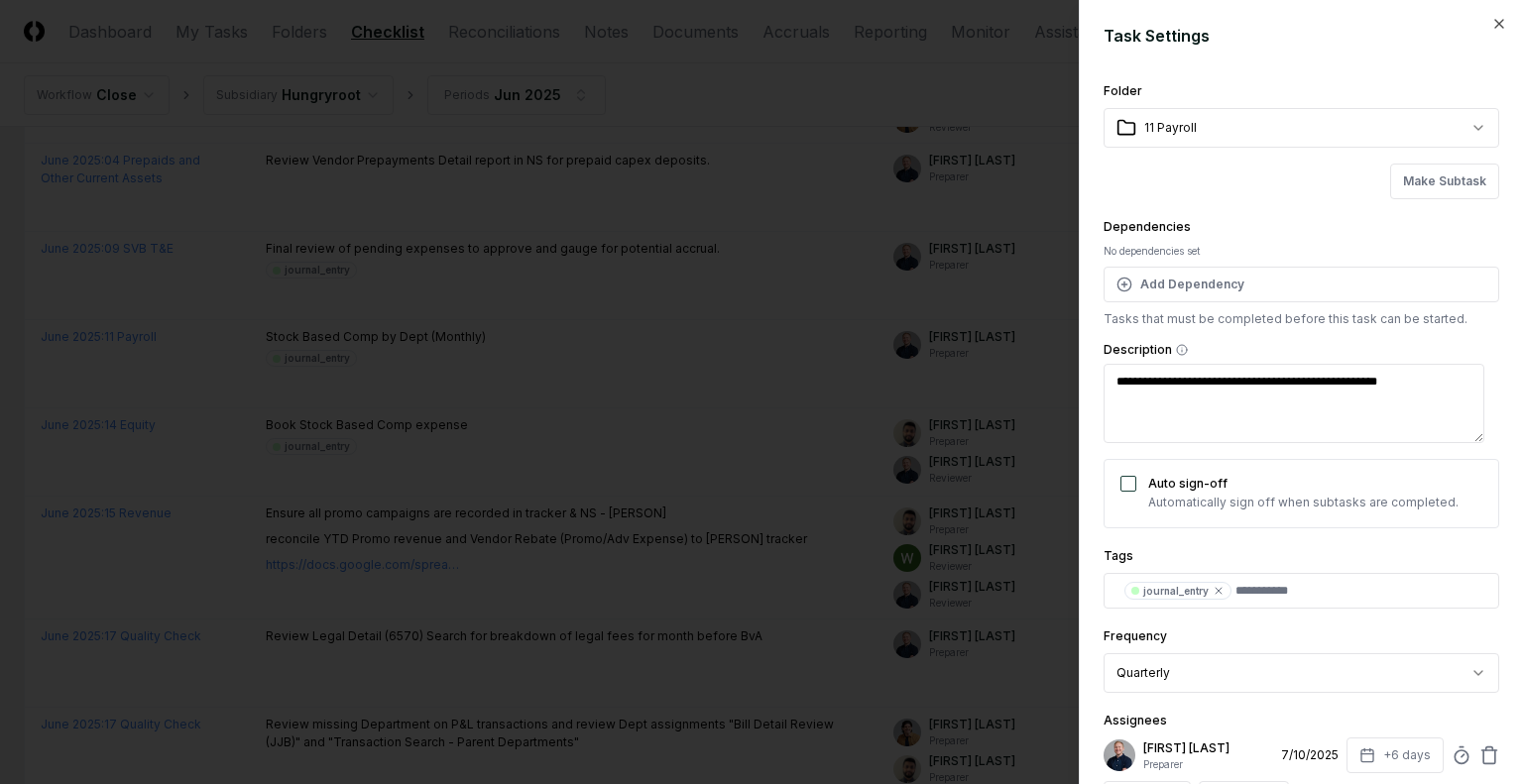 type on "*" 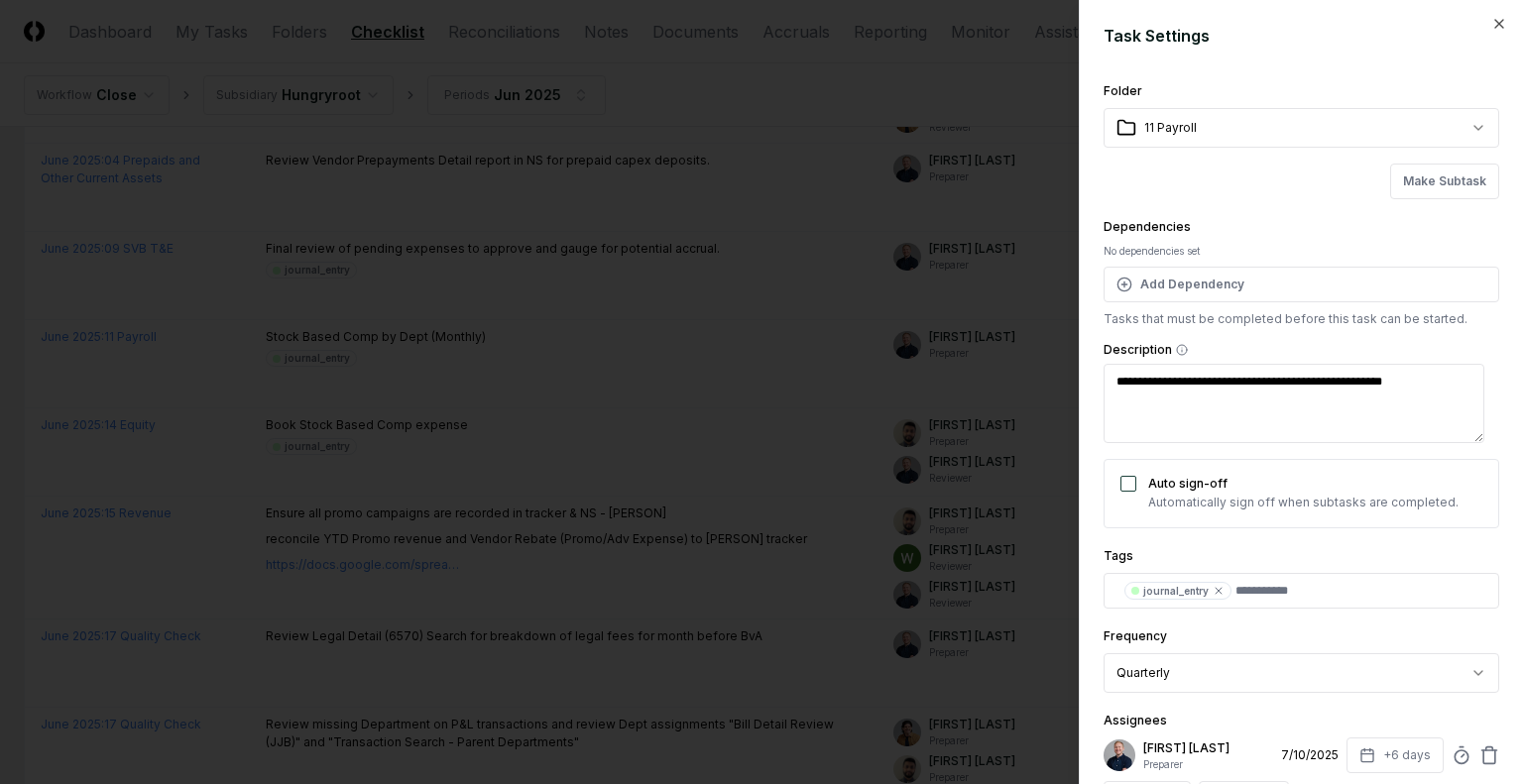 type on "**********" 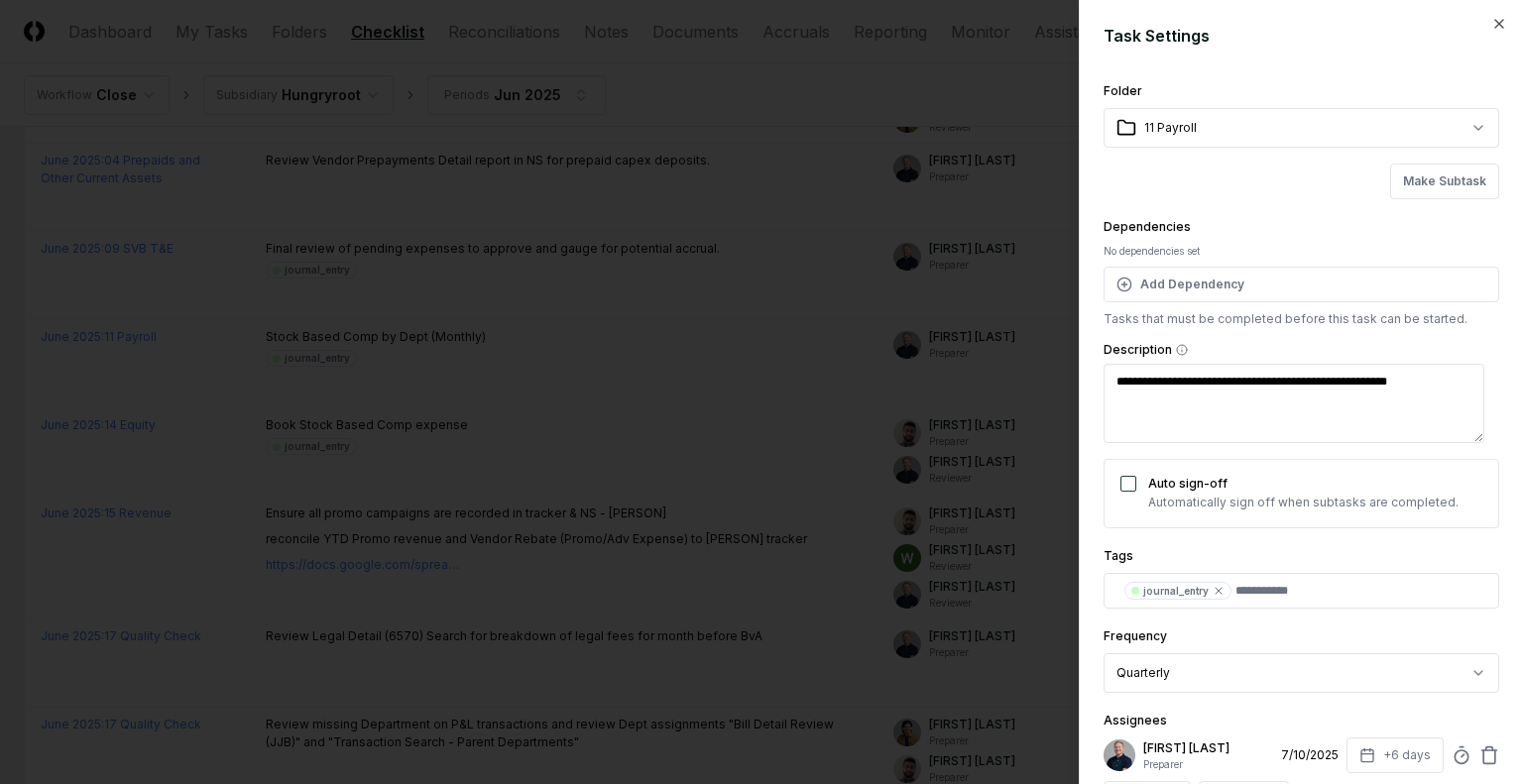 type on "*" 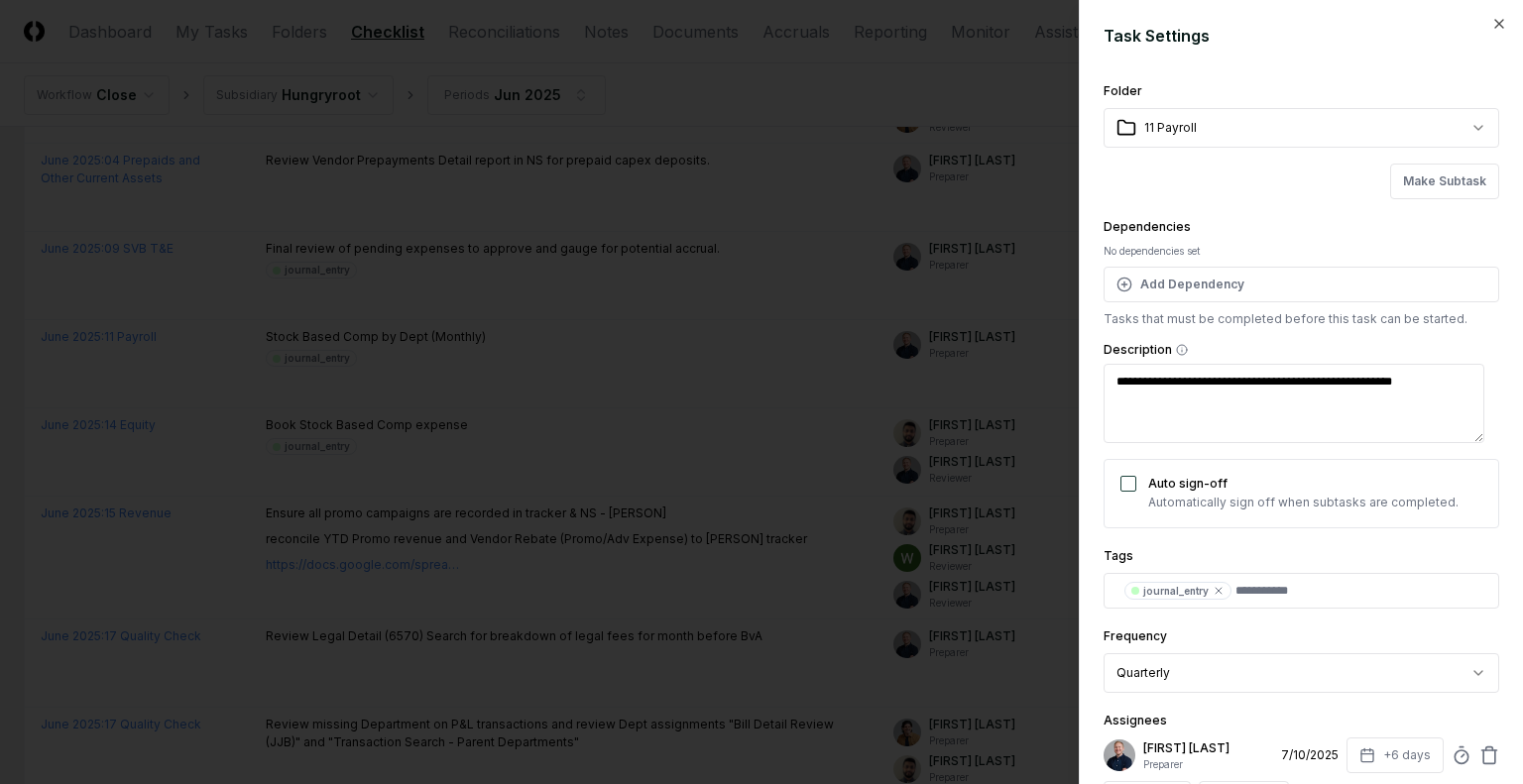 type on "*" 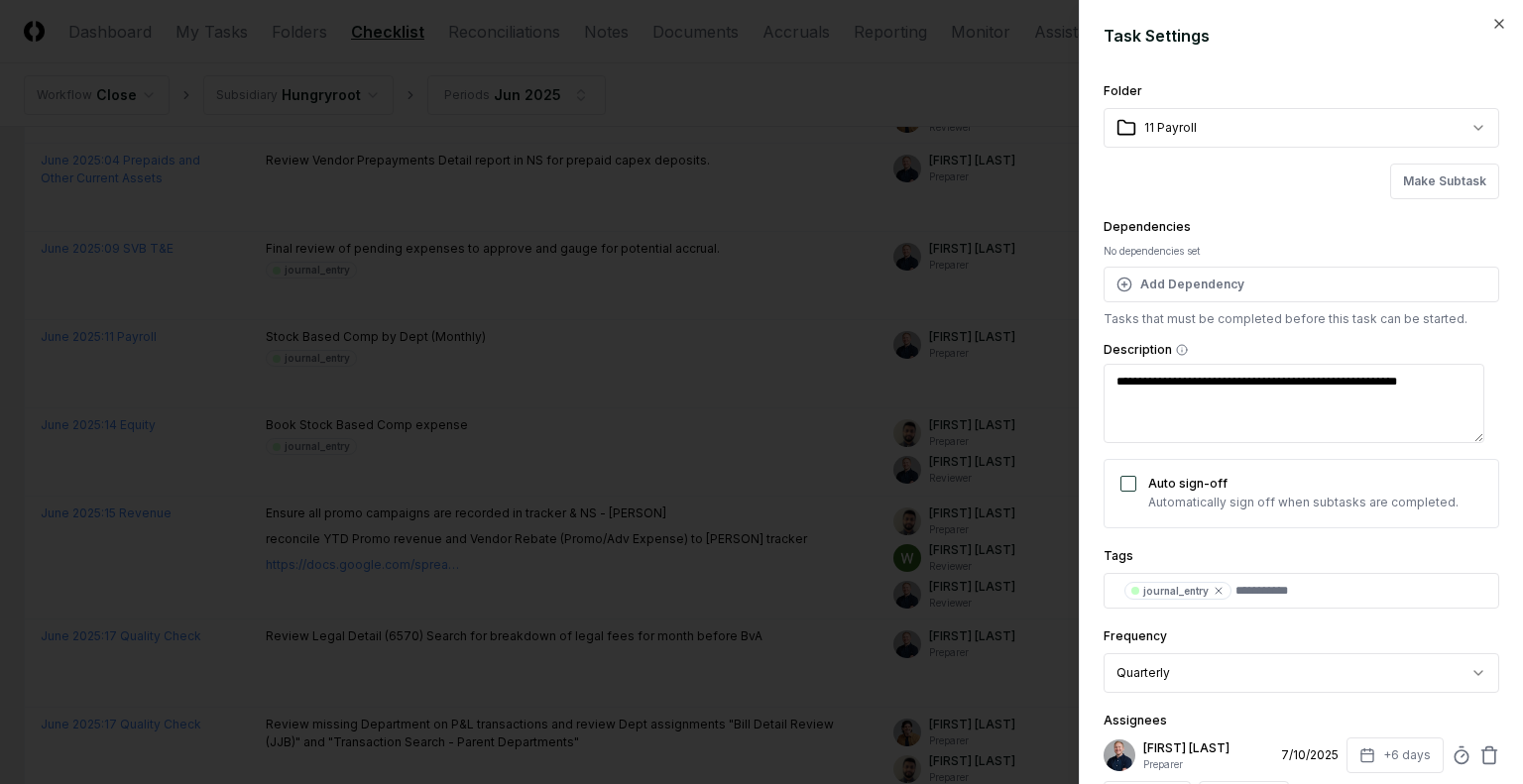 type on "*" 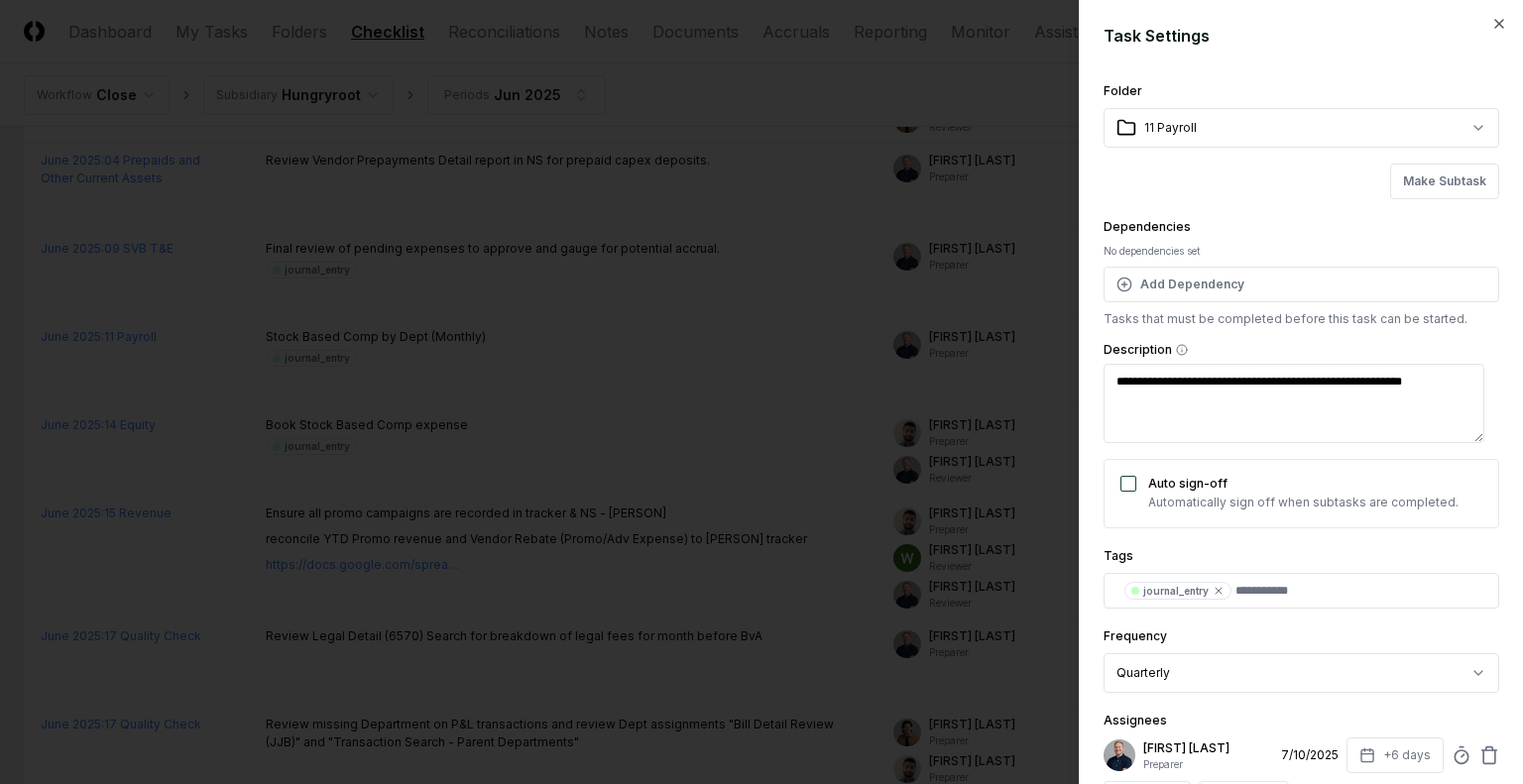 type on "*" 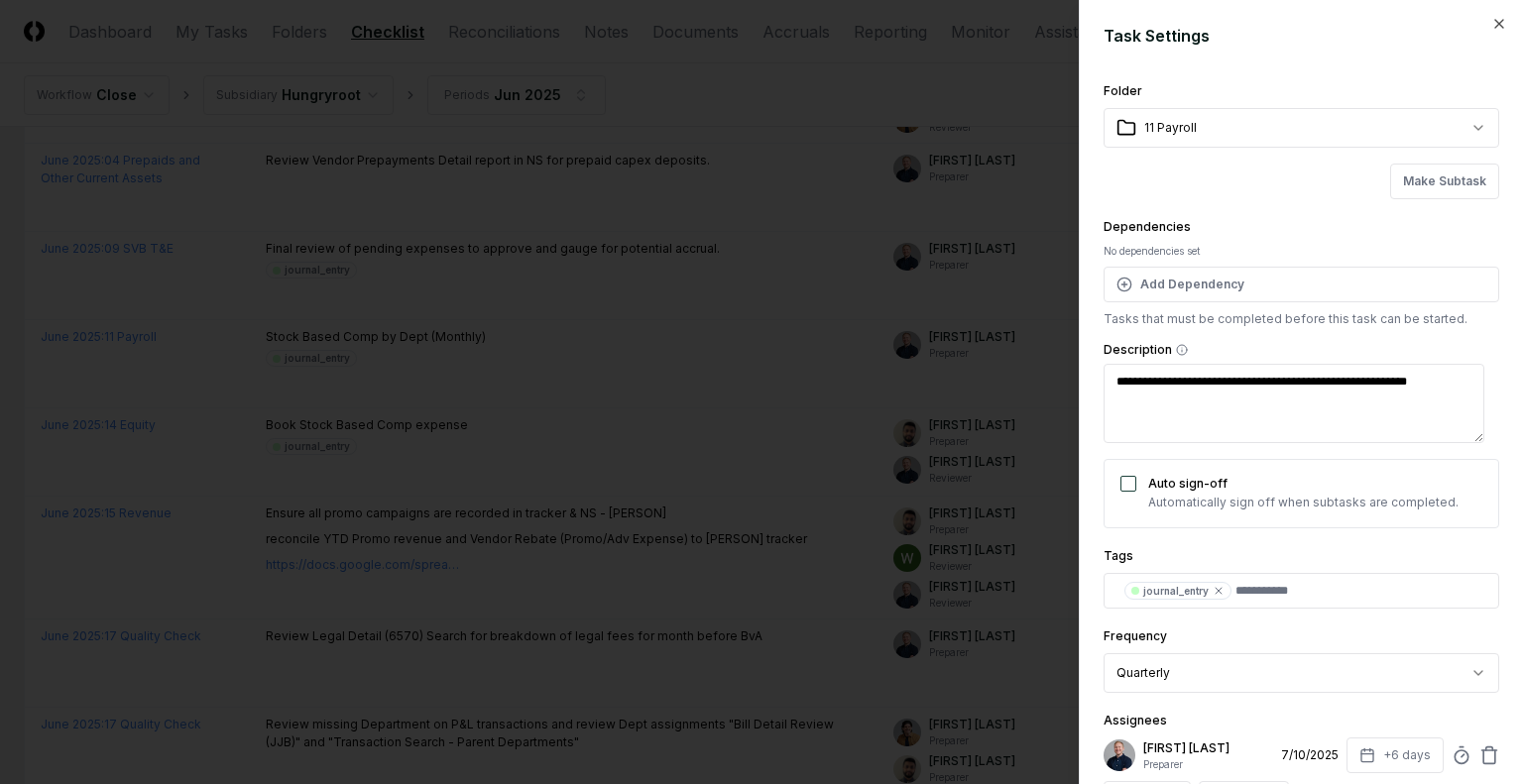 type on "*" 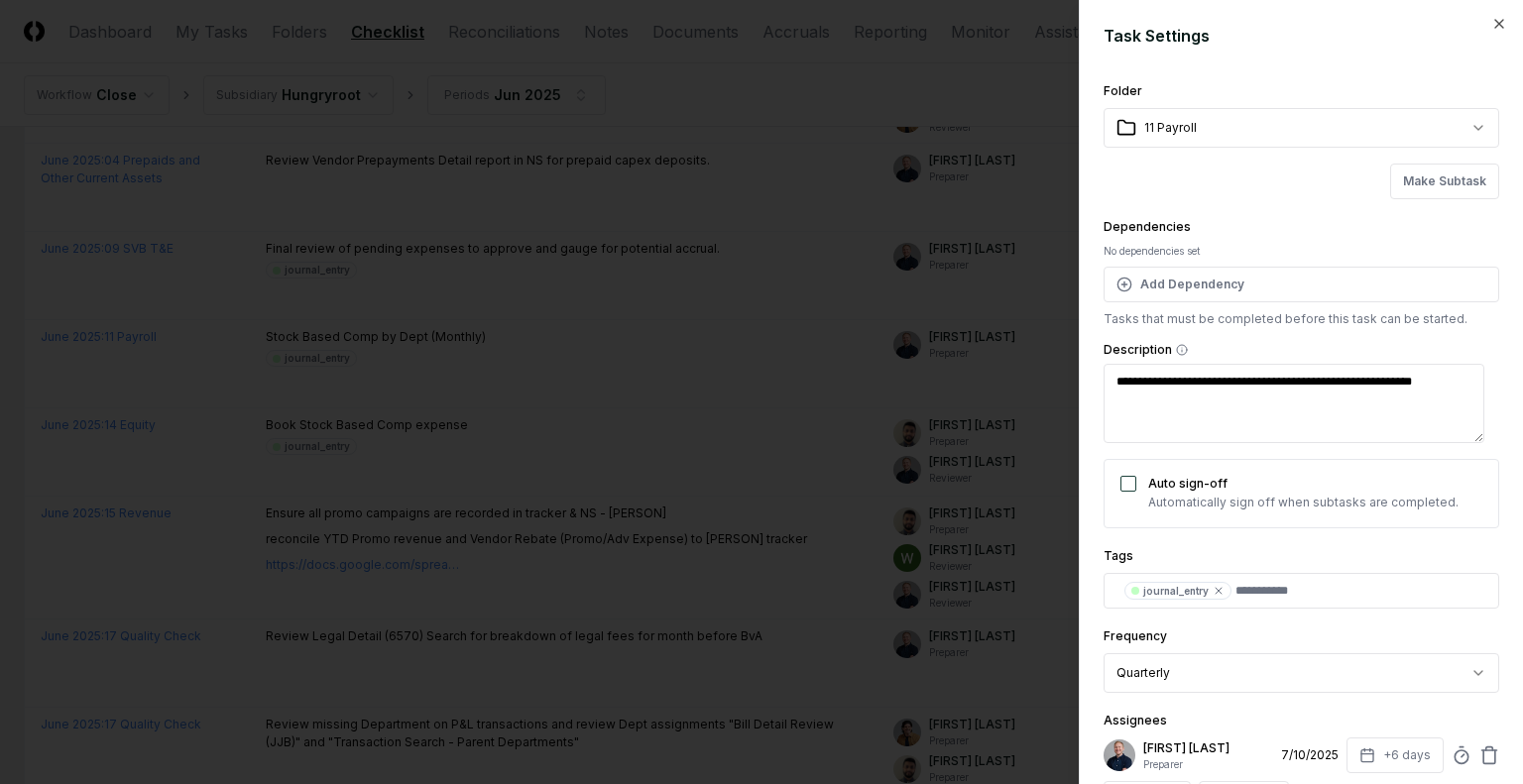 type on "*" 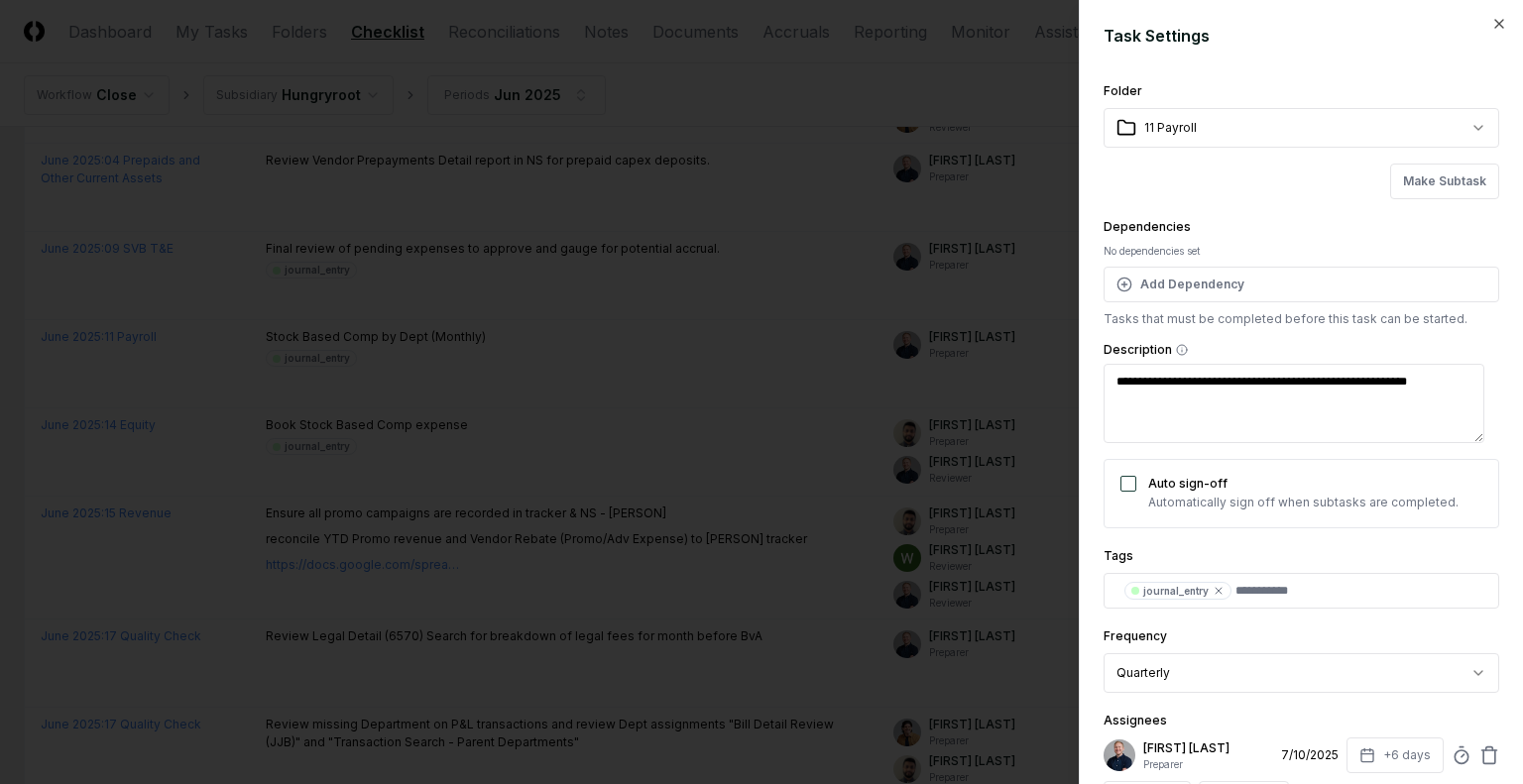 type on "*" 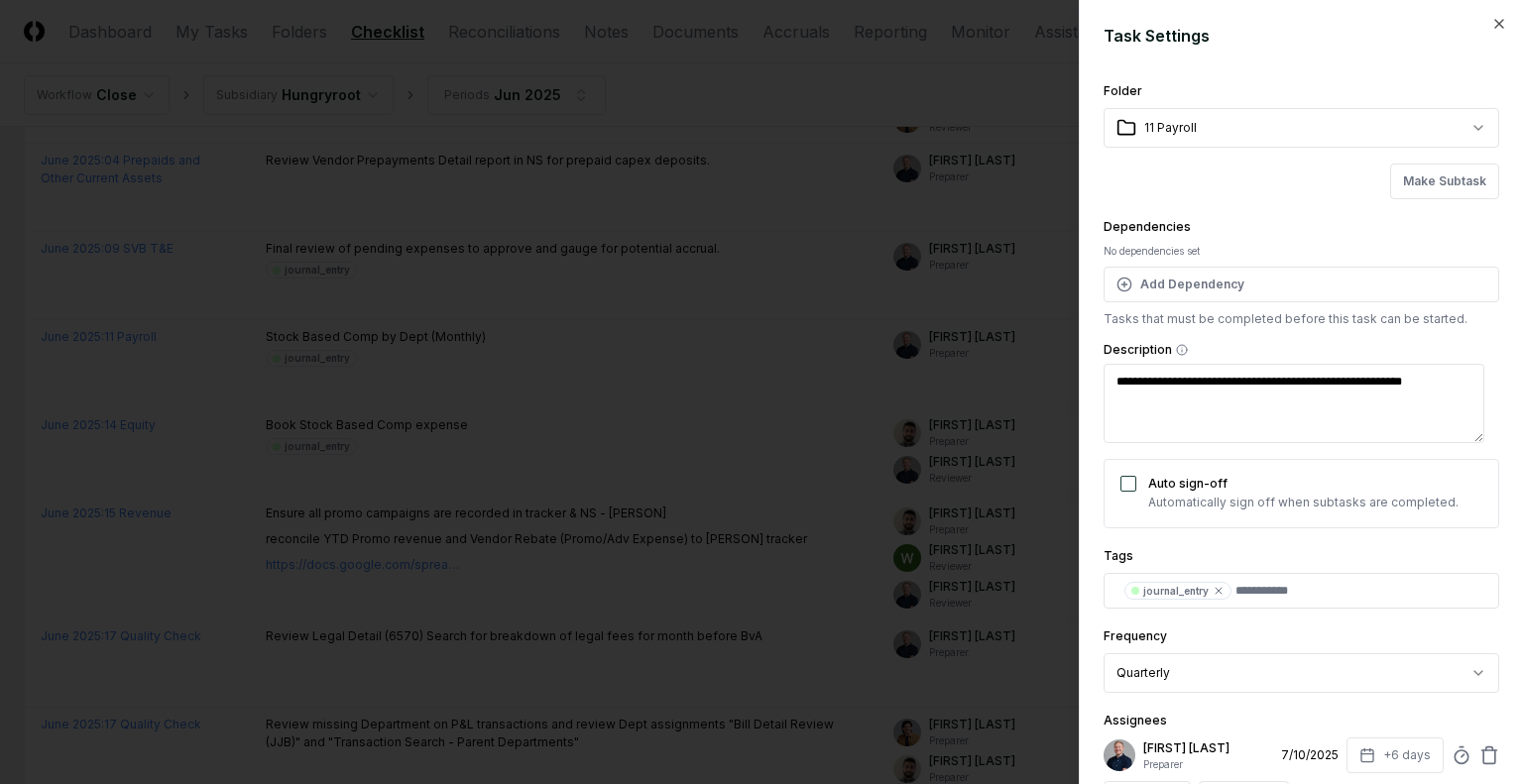 type on "*" 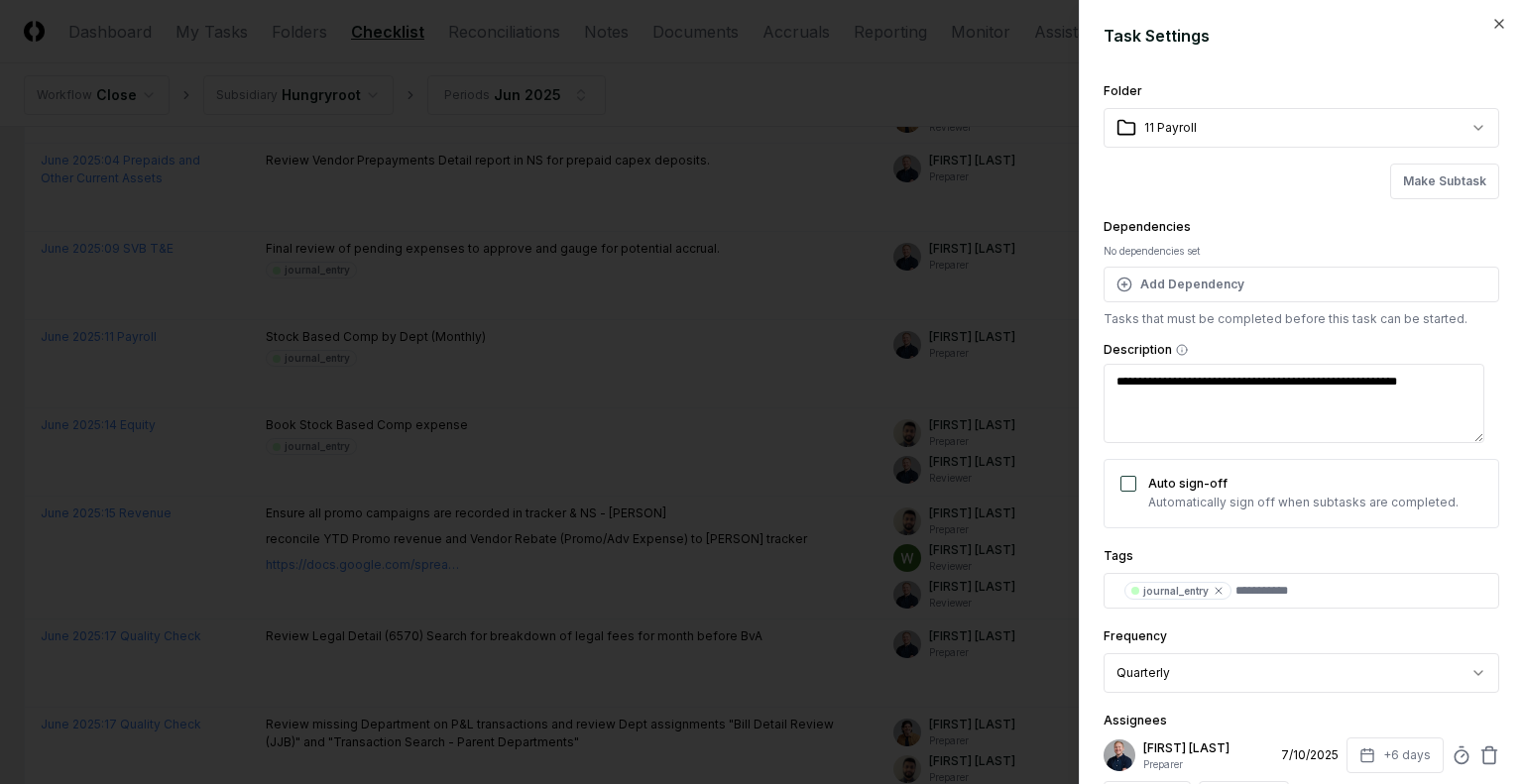 type on "*" 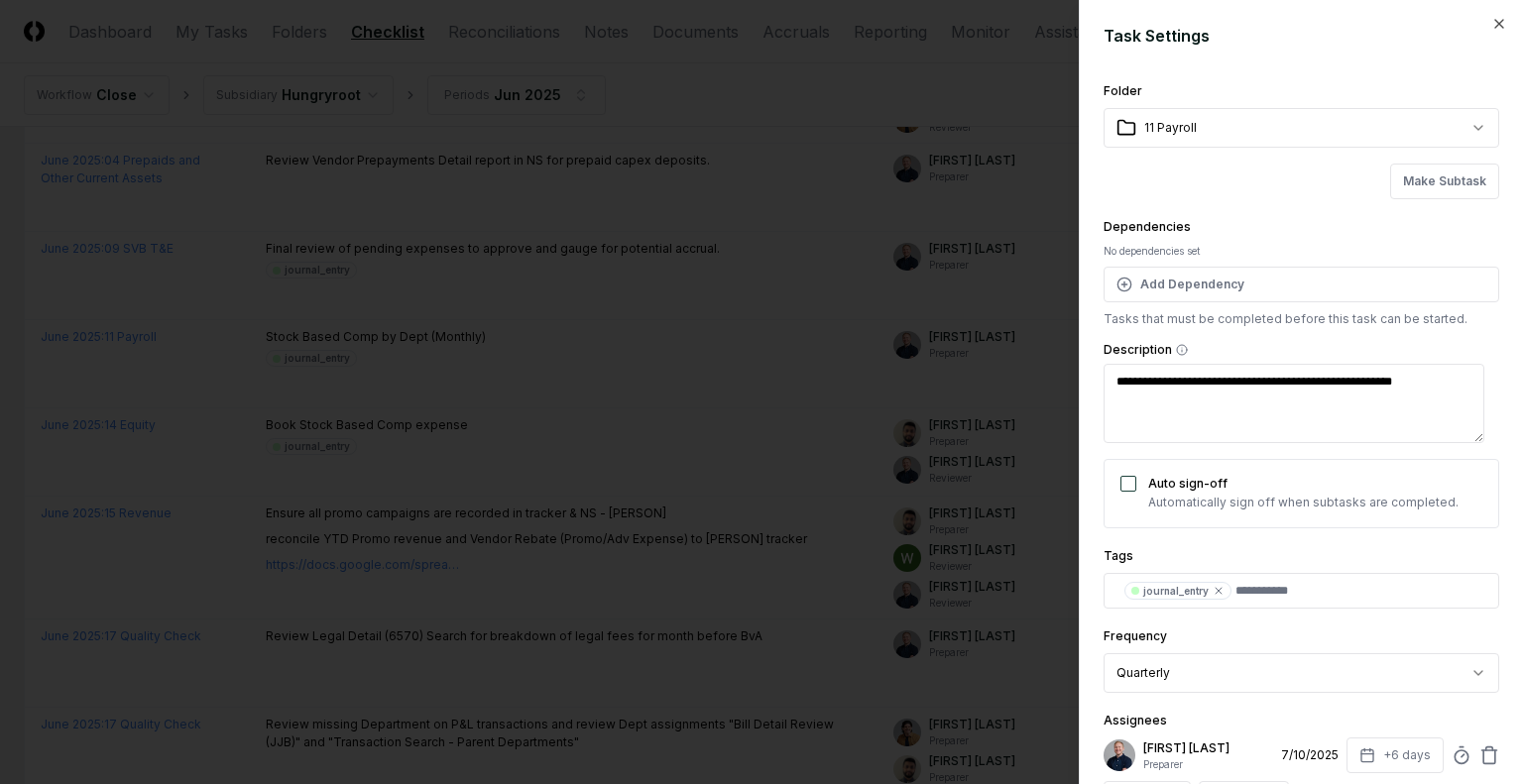 type on "*" 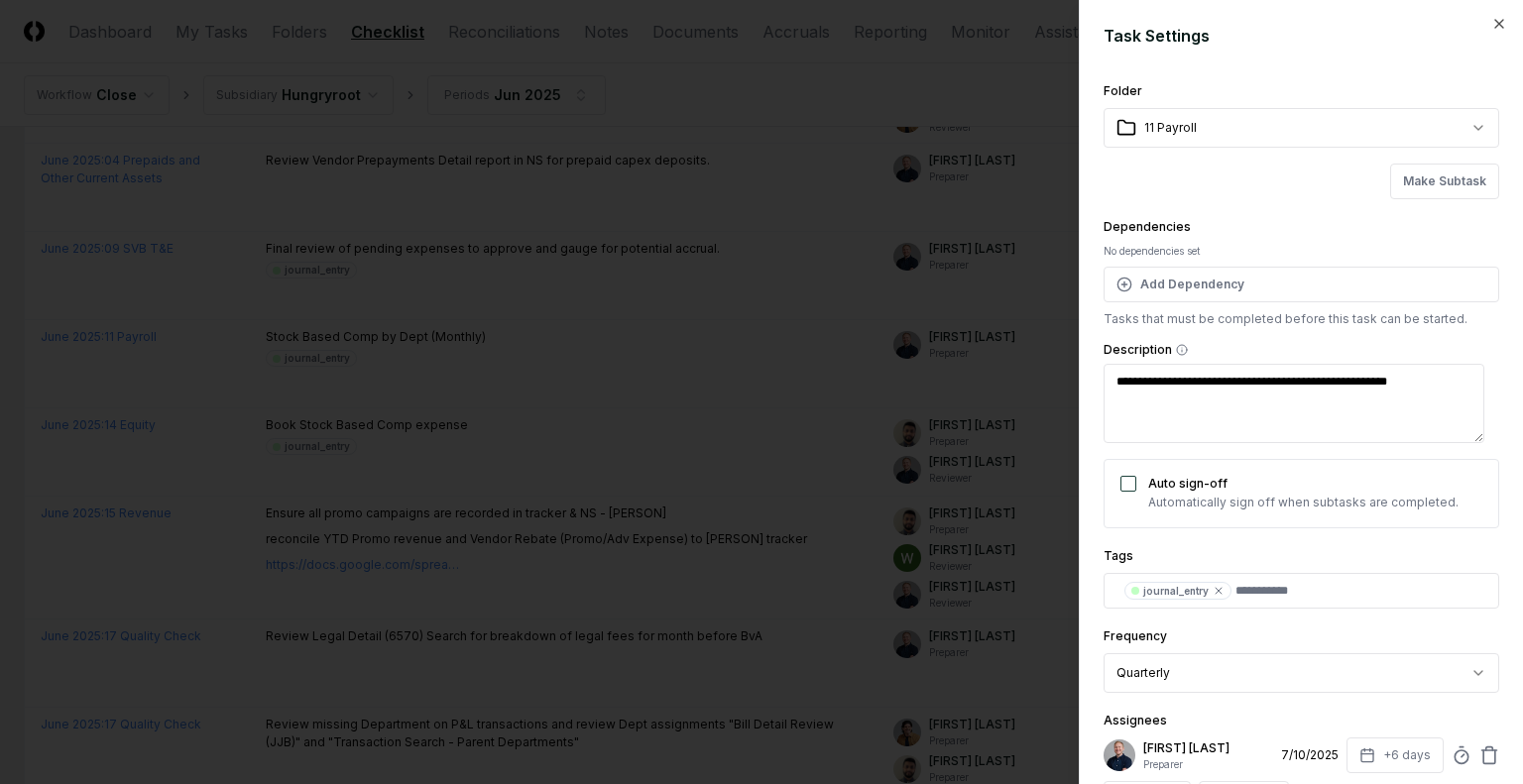type on "*" 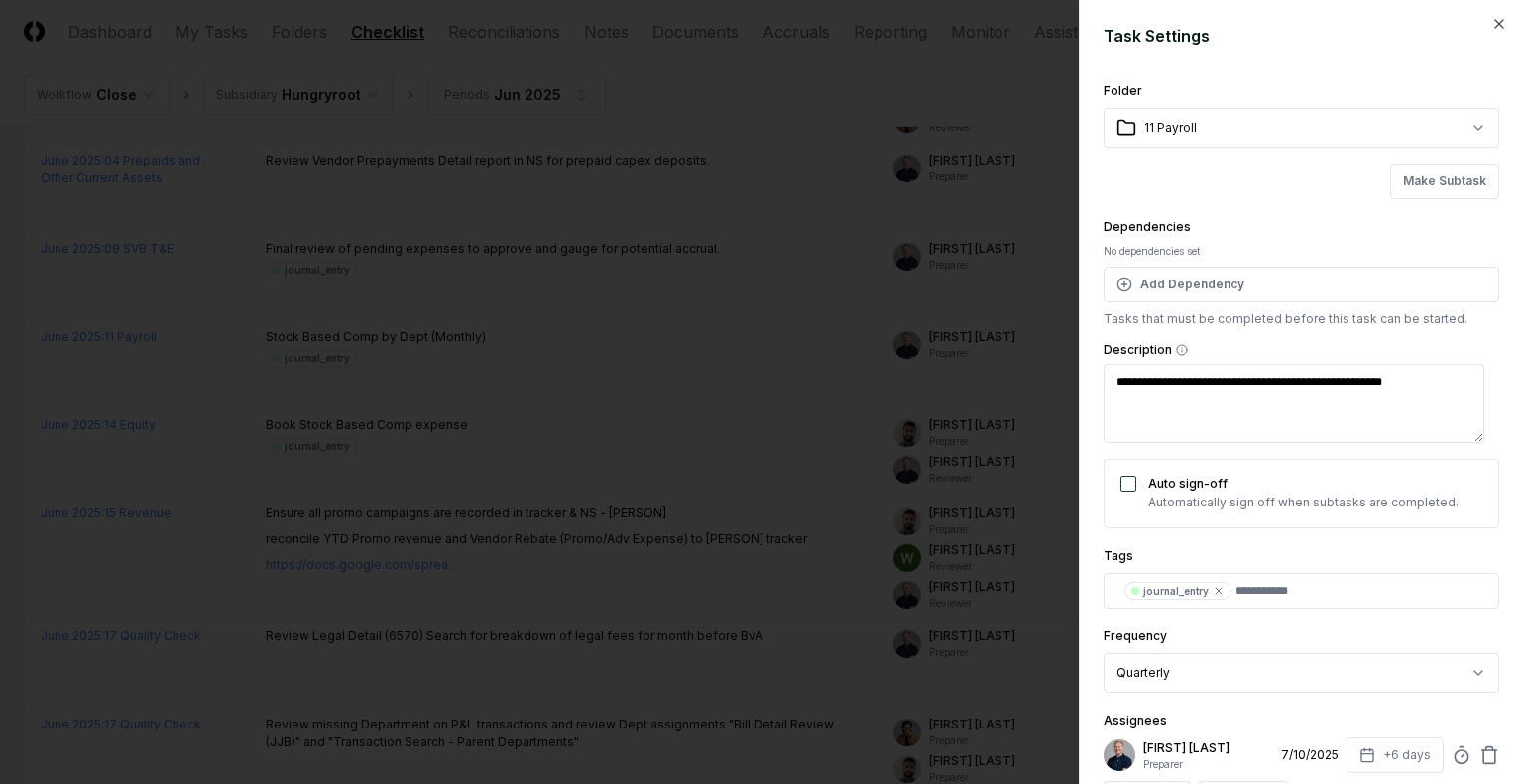type on "*" 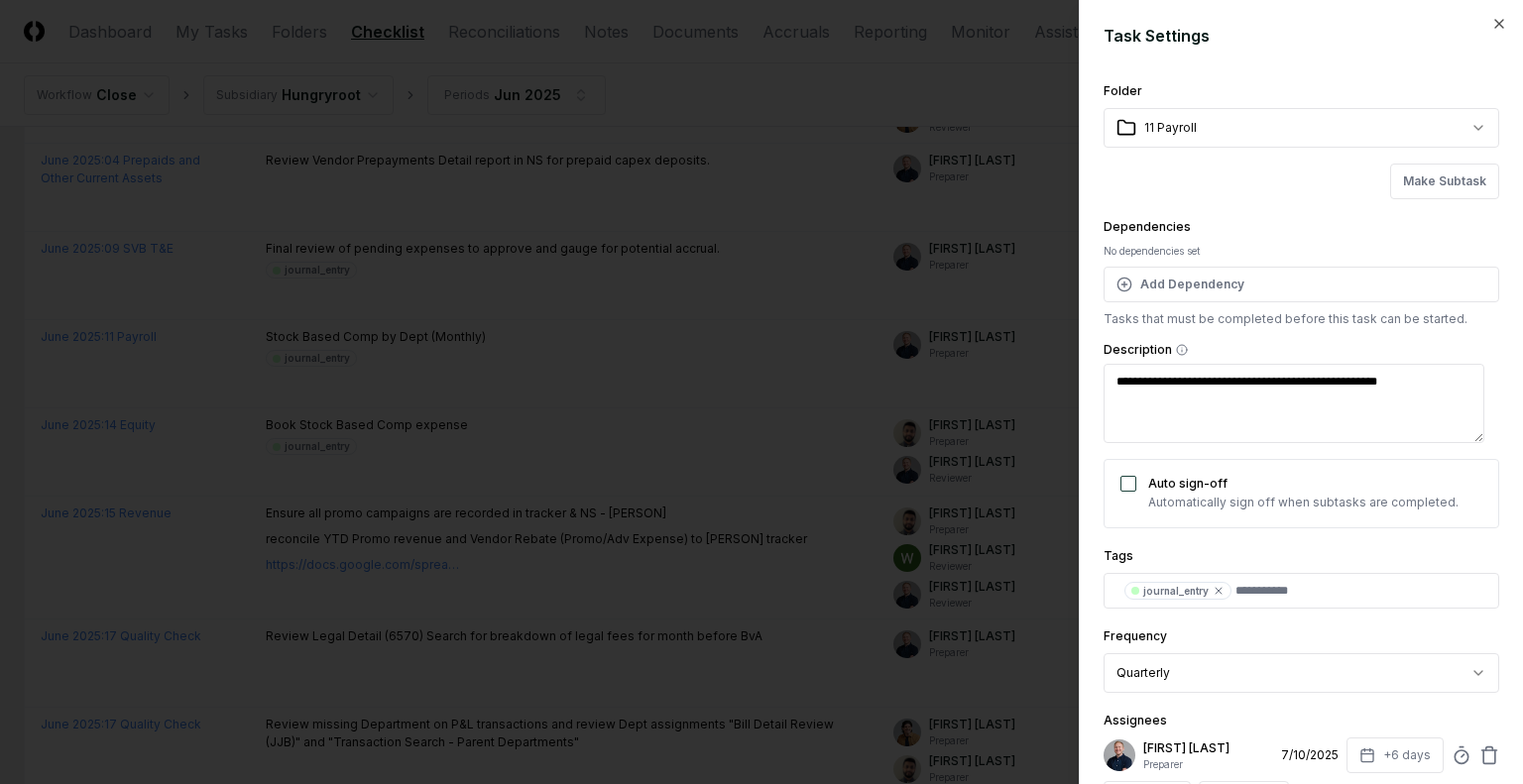 type on "*" 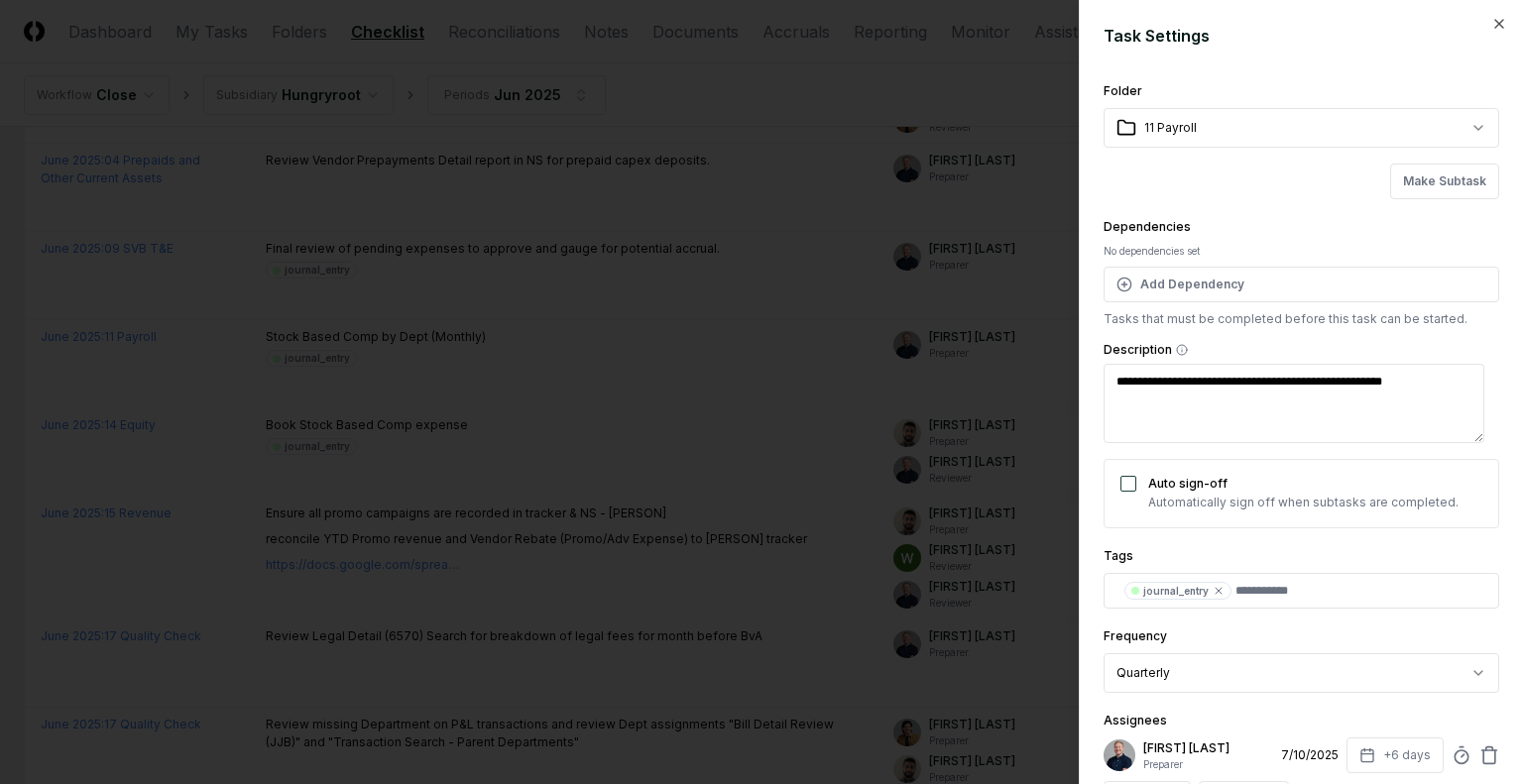 type on "*" 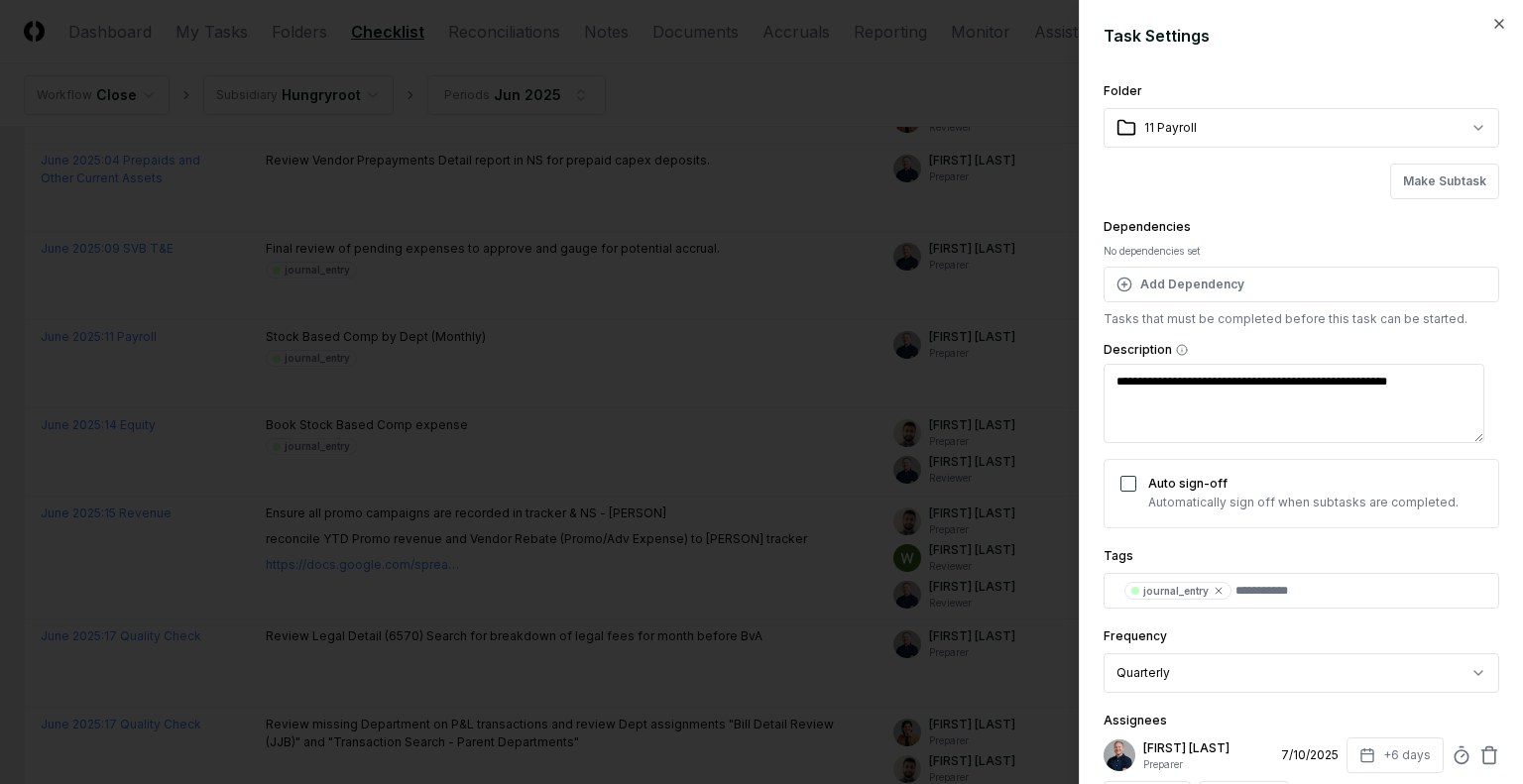 type on "*" 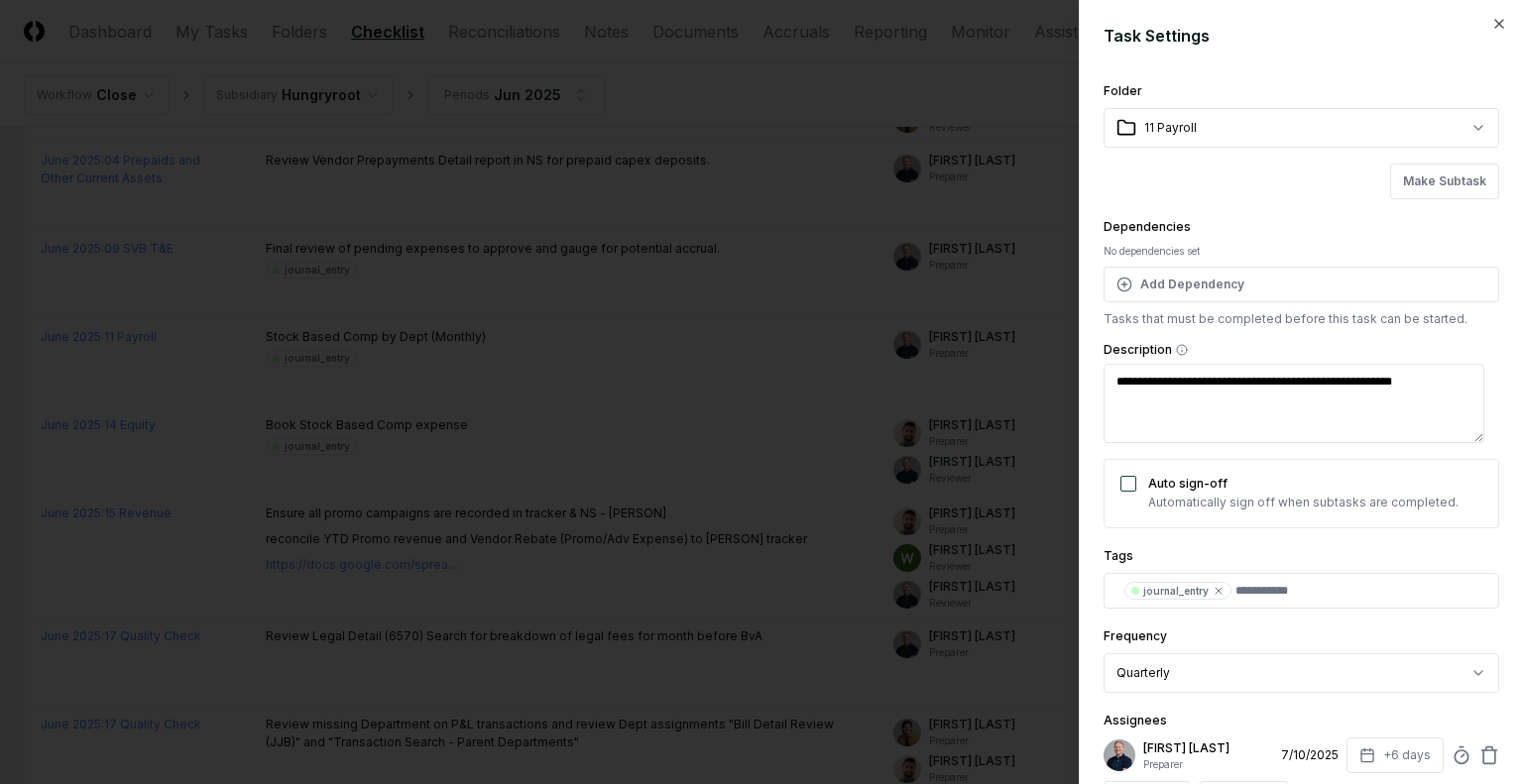 type on "*" 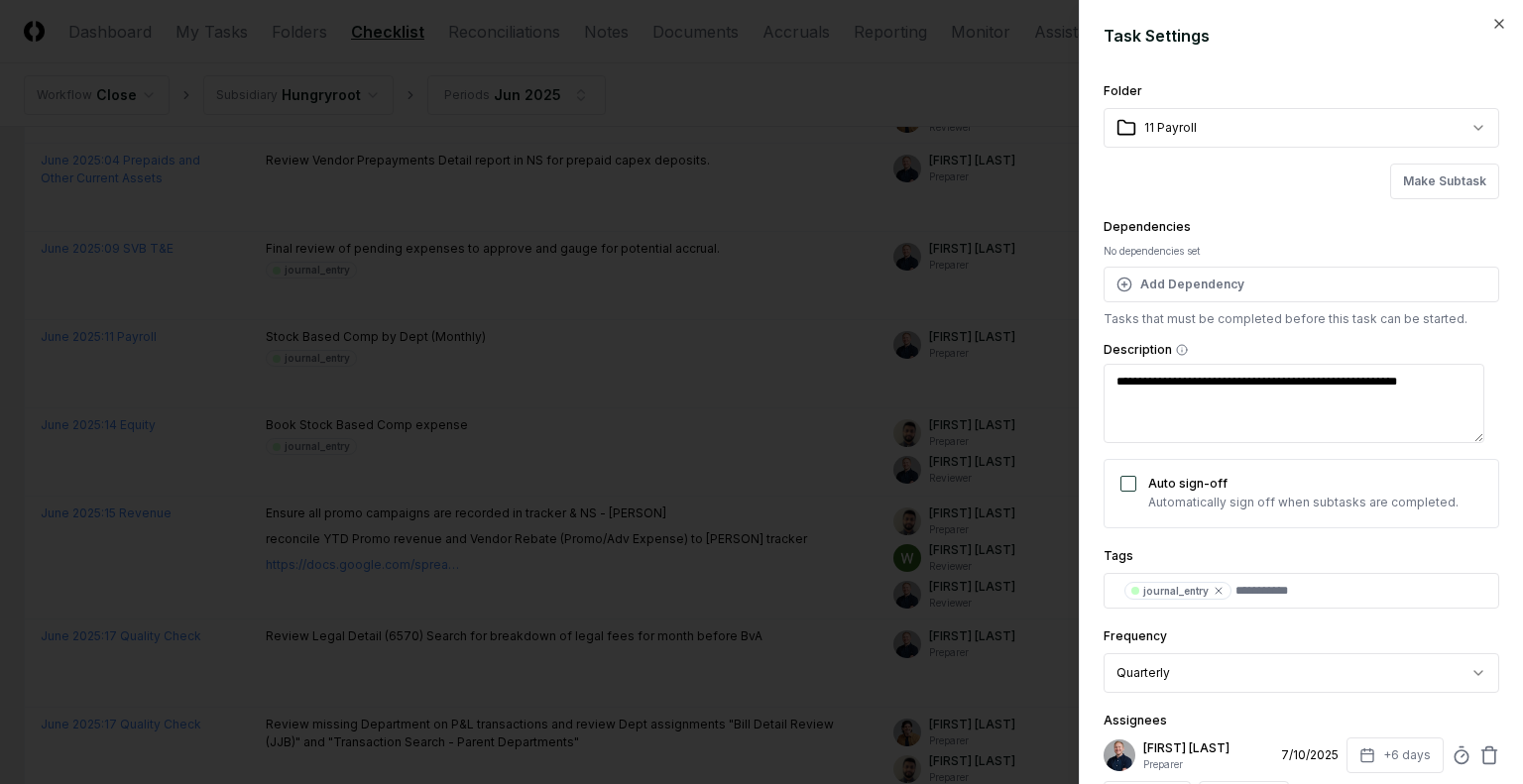 type on "*" 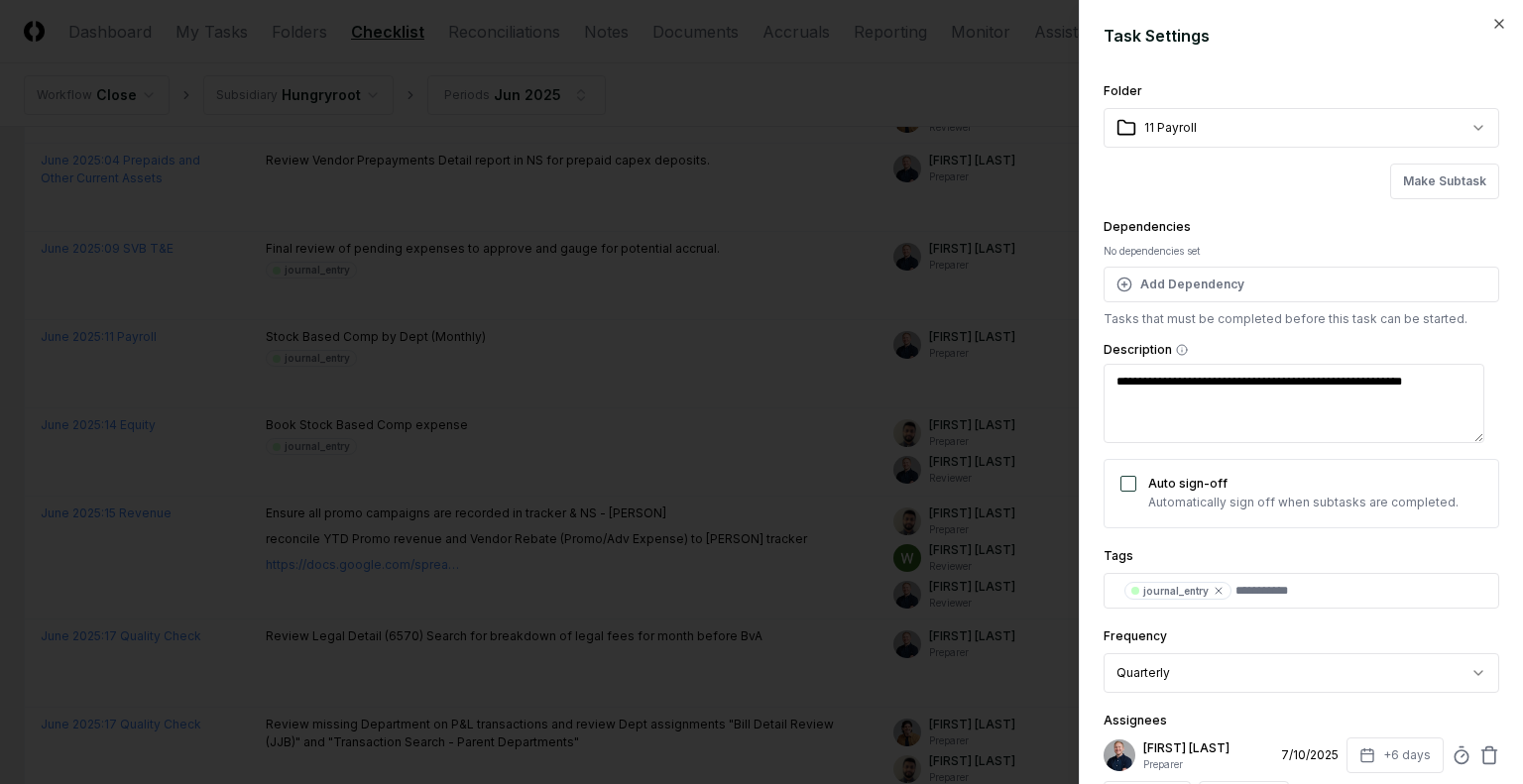 type on "*" 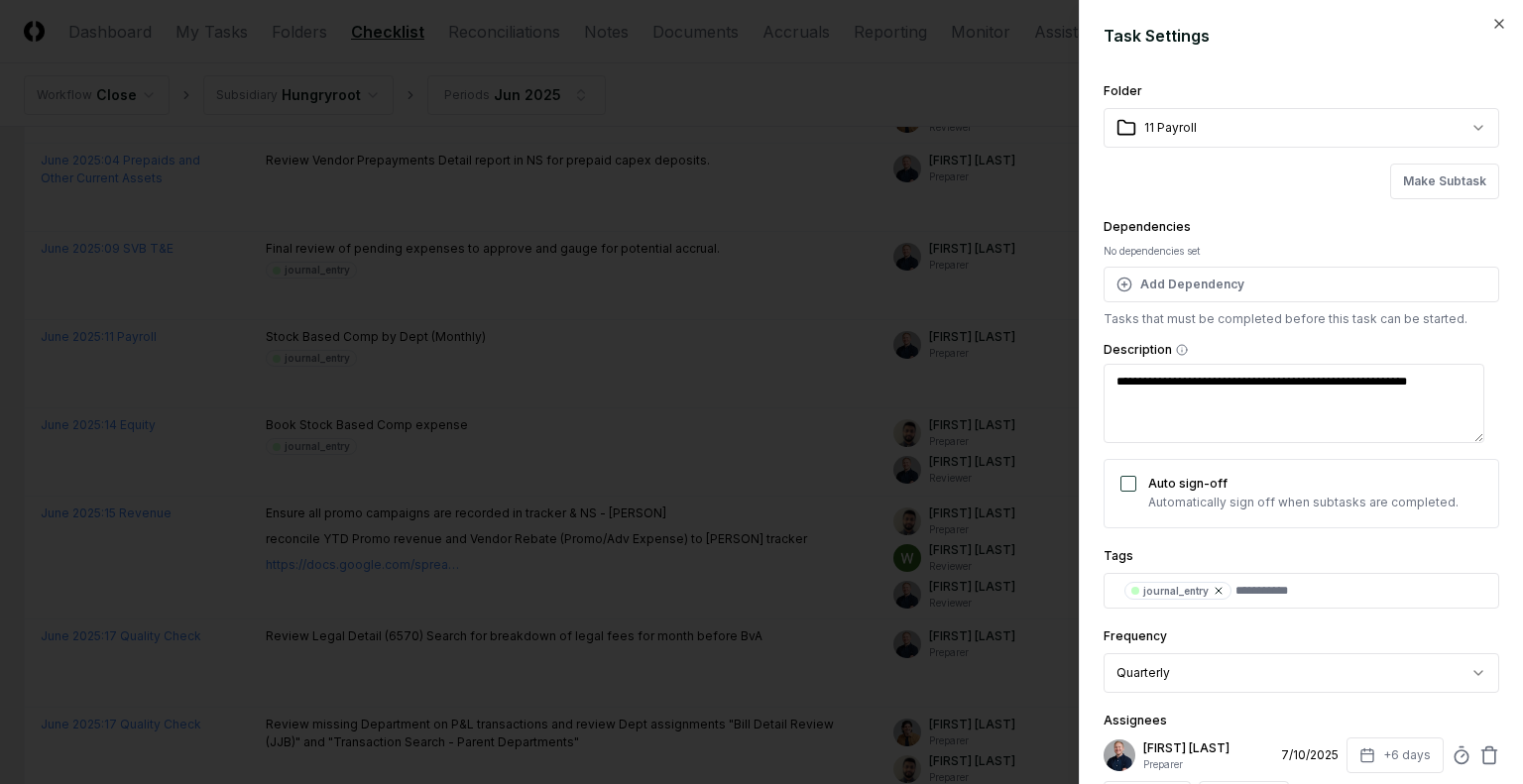 click 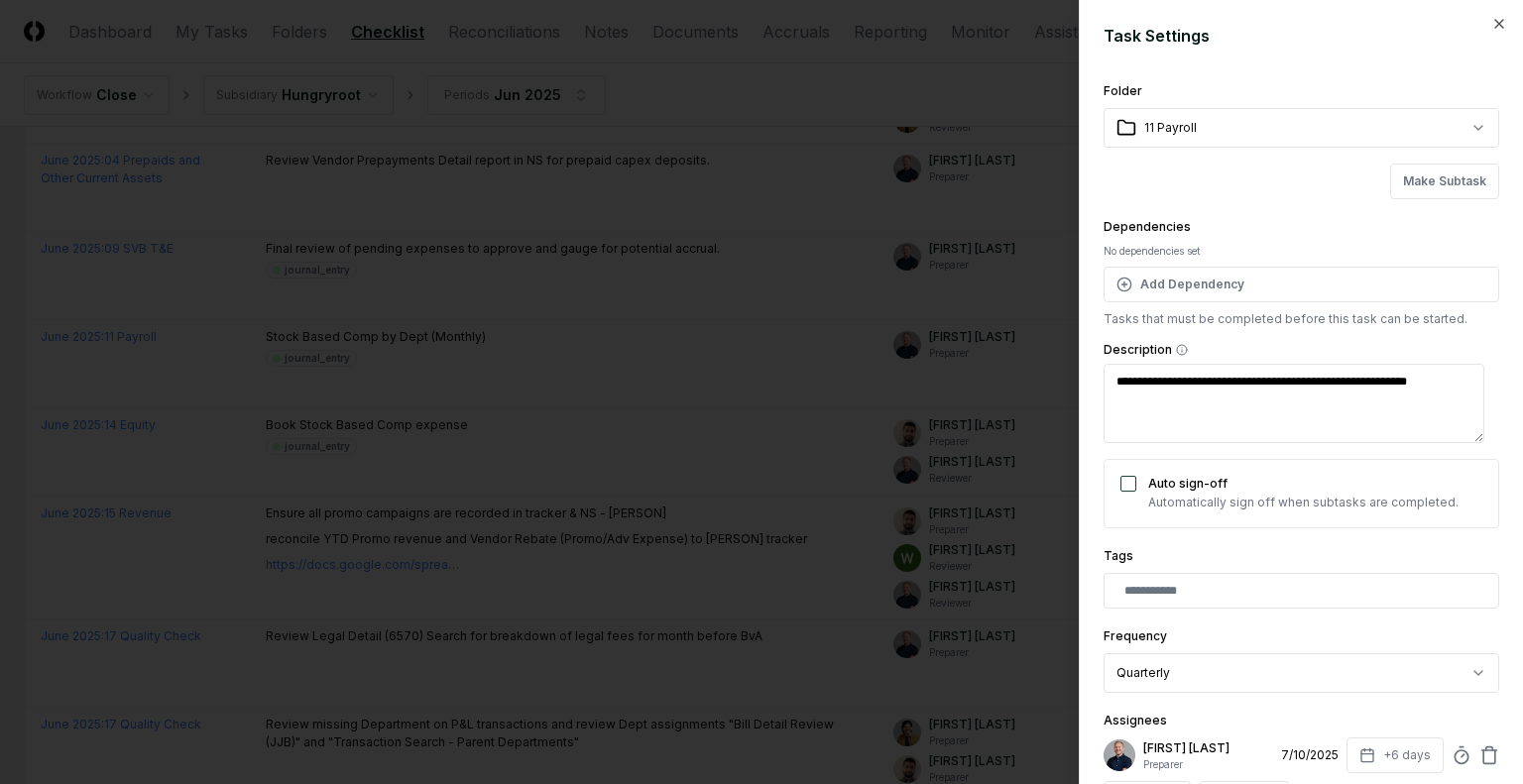 click on "**********" at bounding box center [1294, 403] 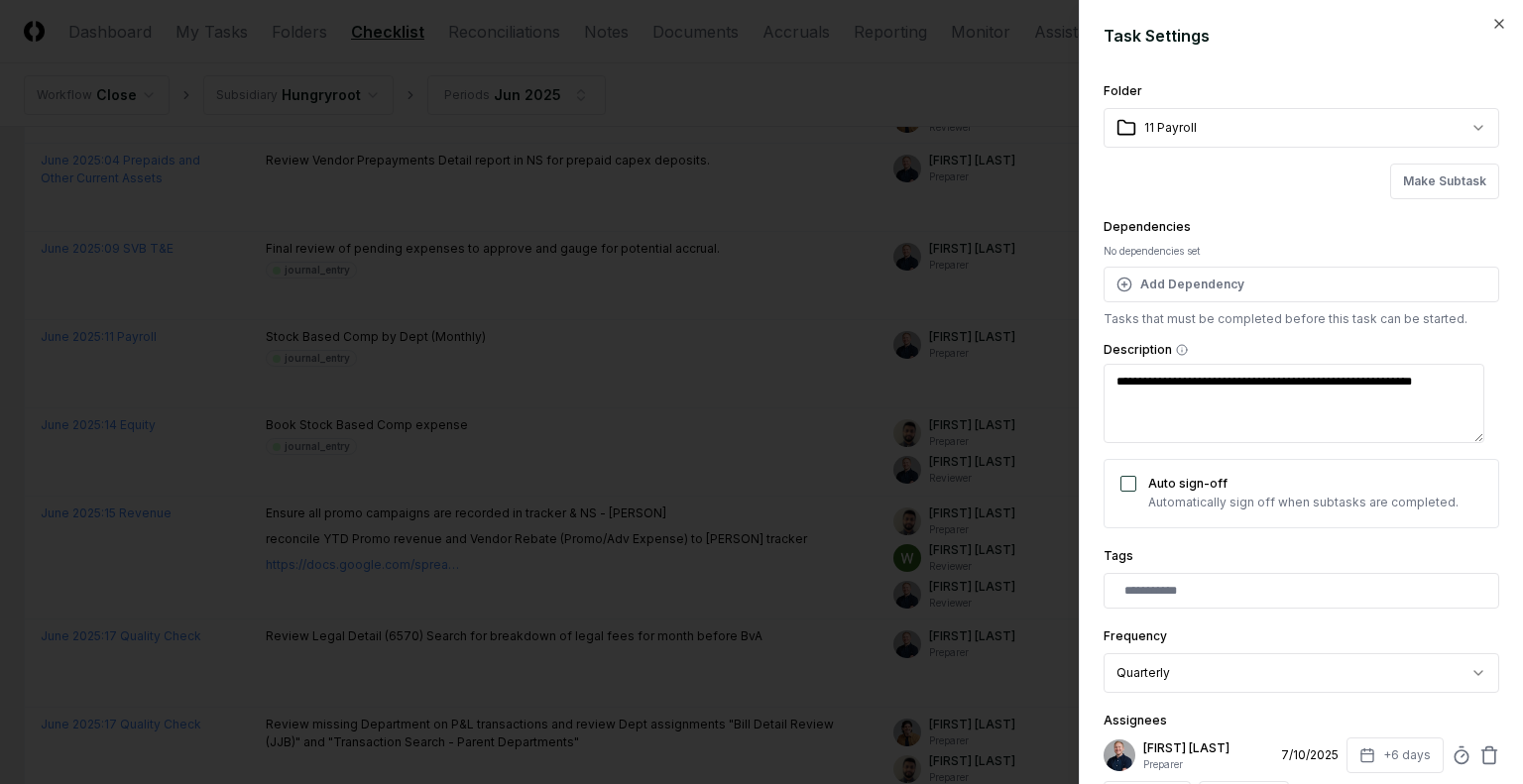 type on "*" 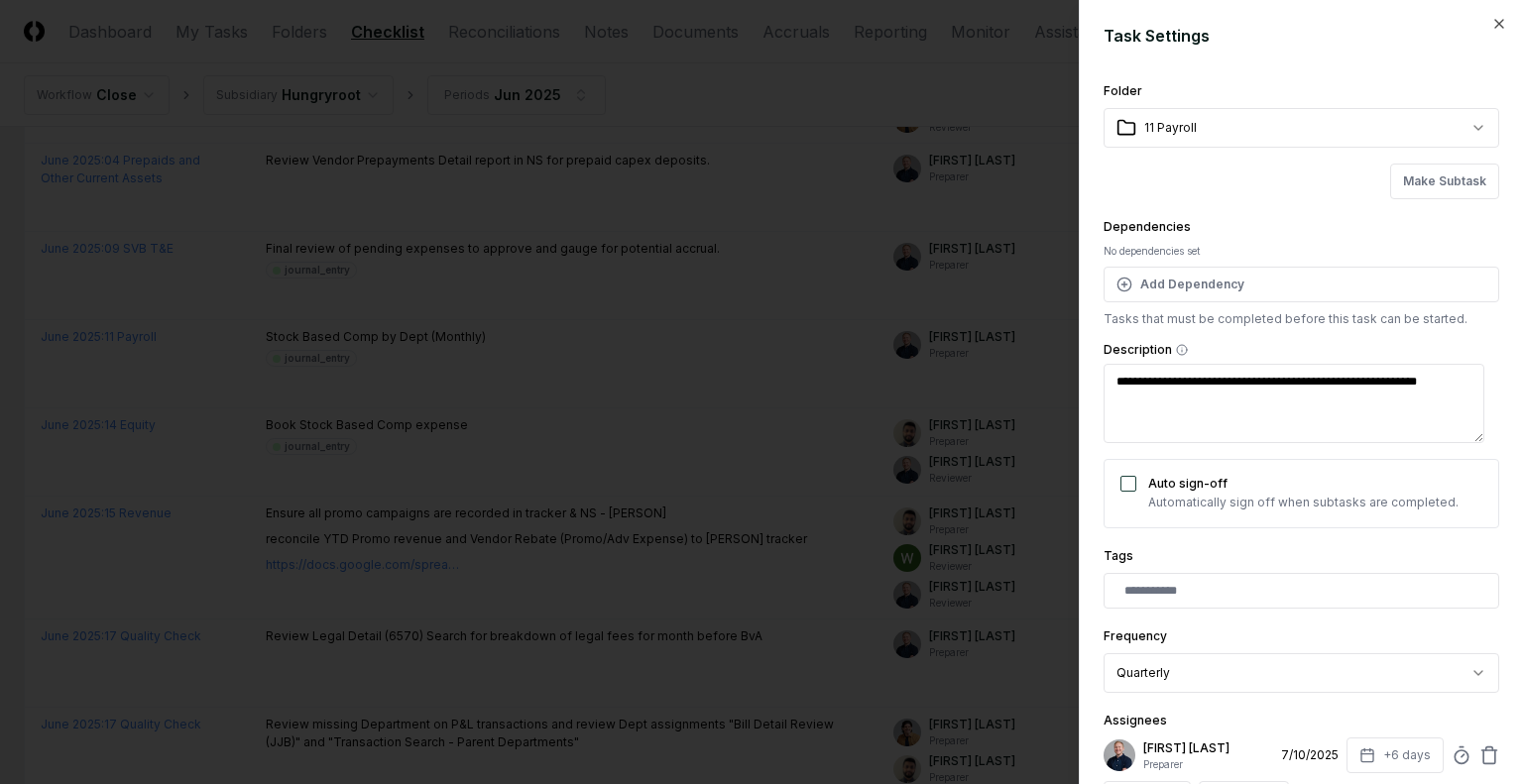type on "*" 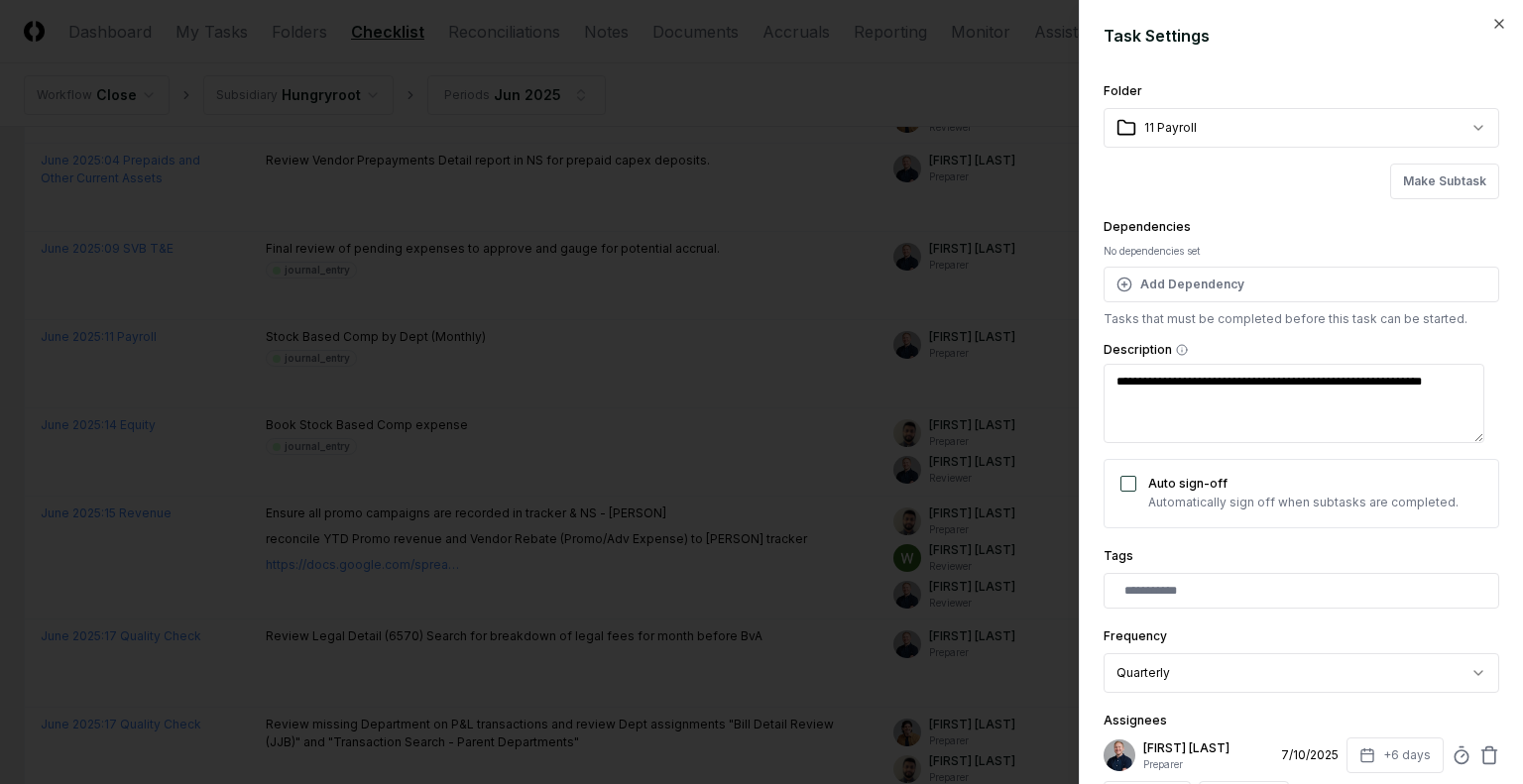 type on "*" 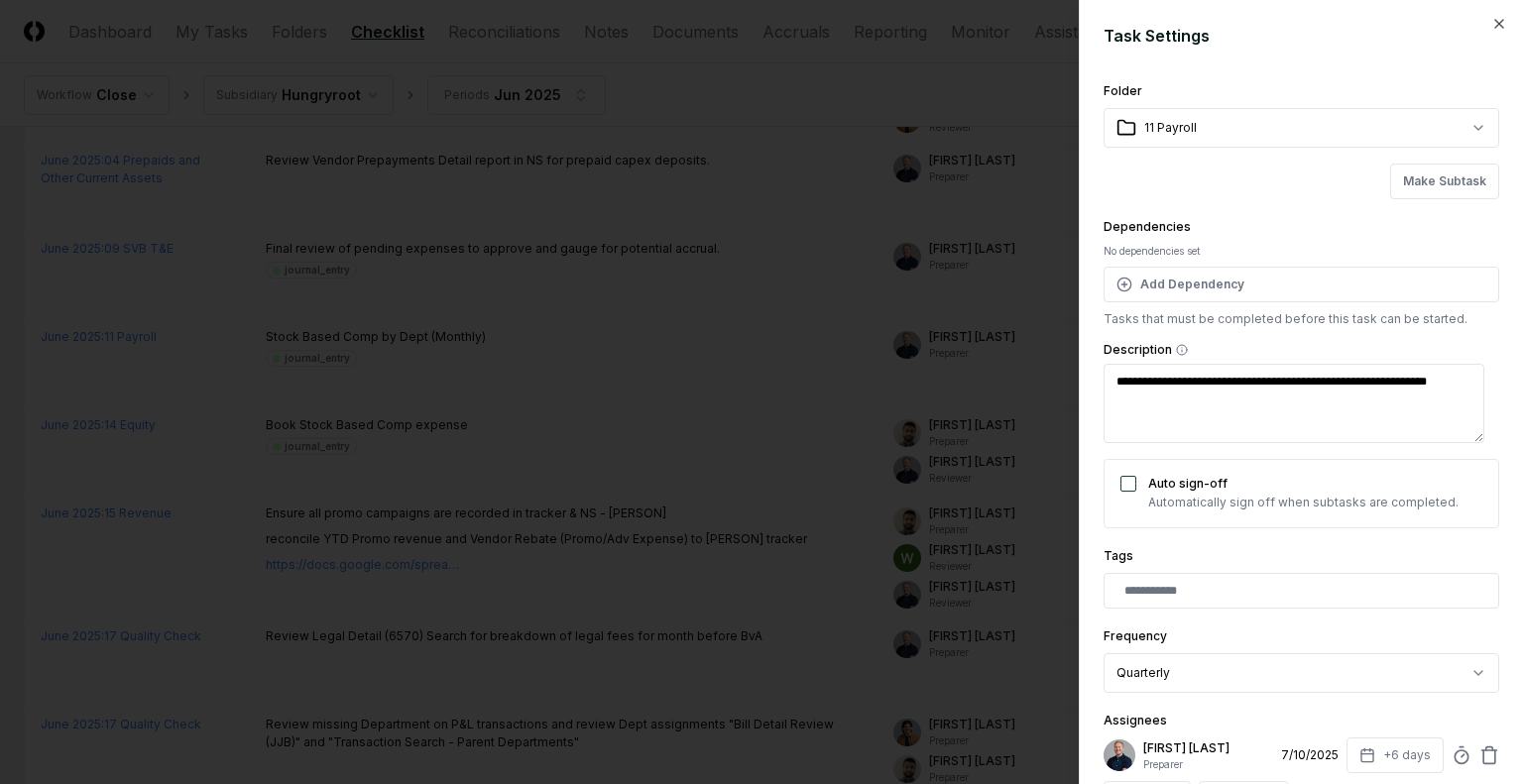 type on "**********" 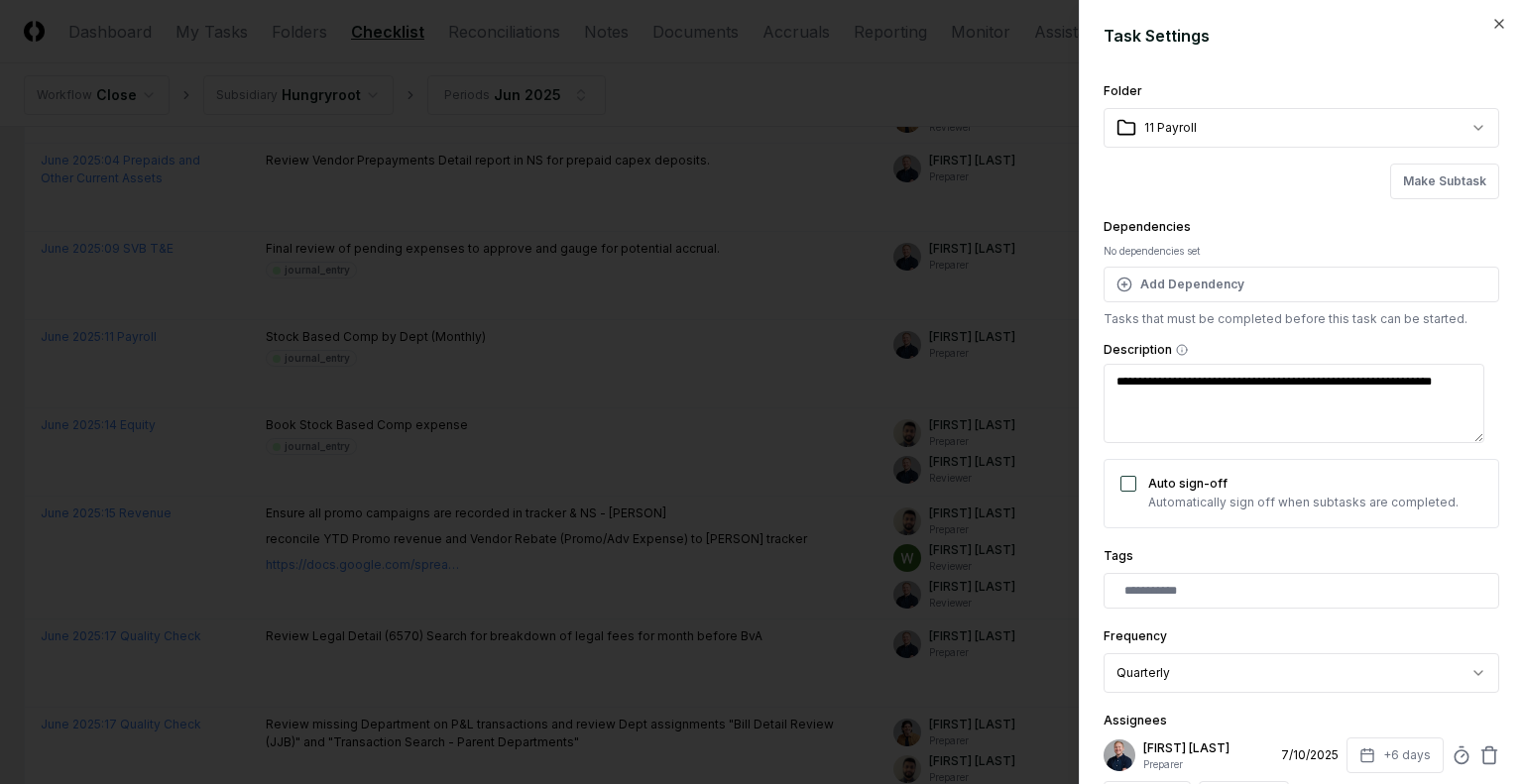 type on "*" 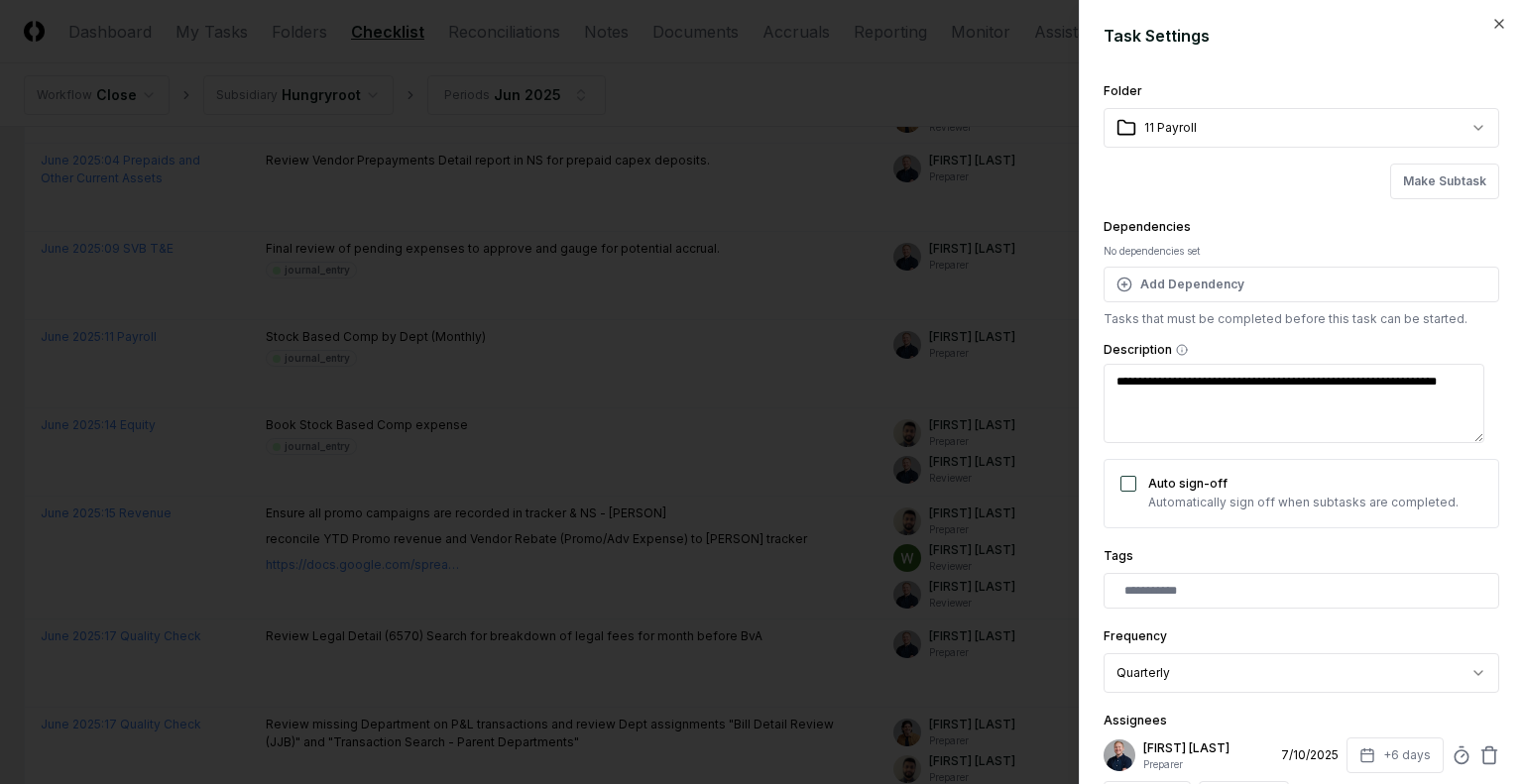 type on "*" 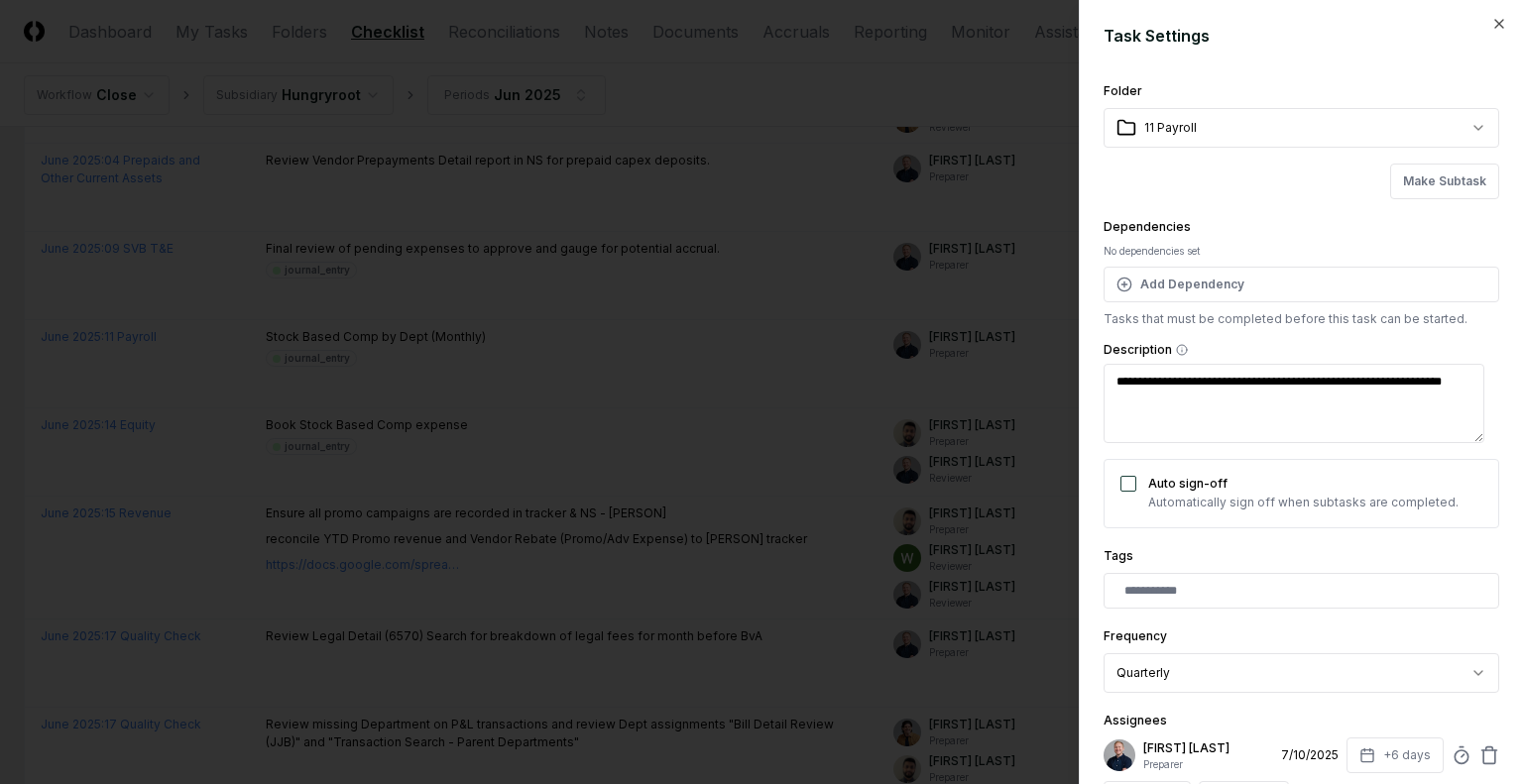 type on "*" 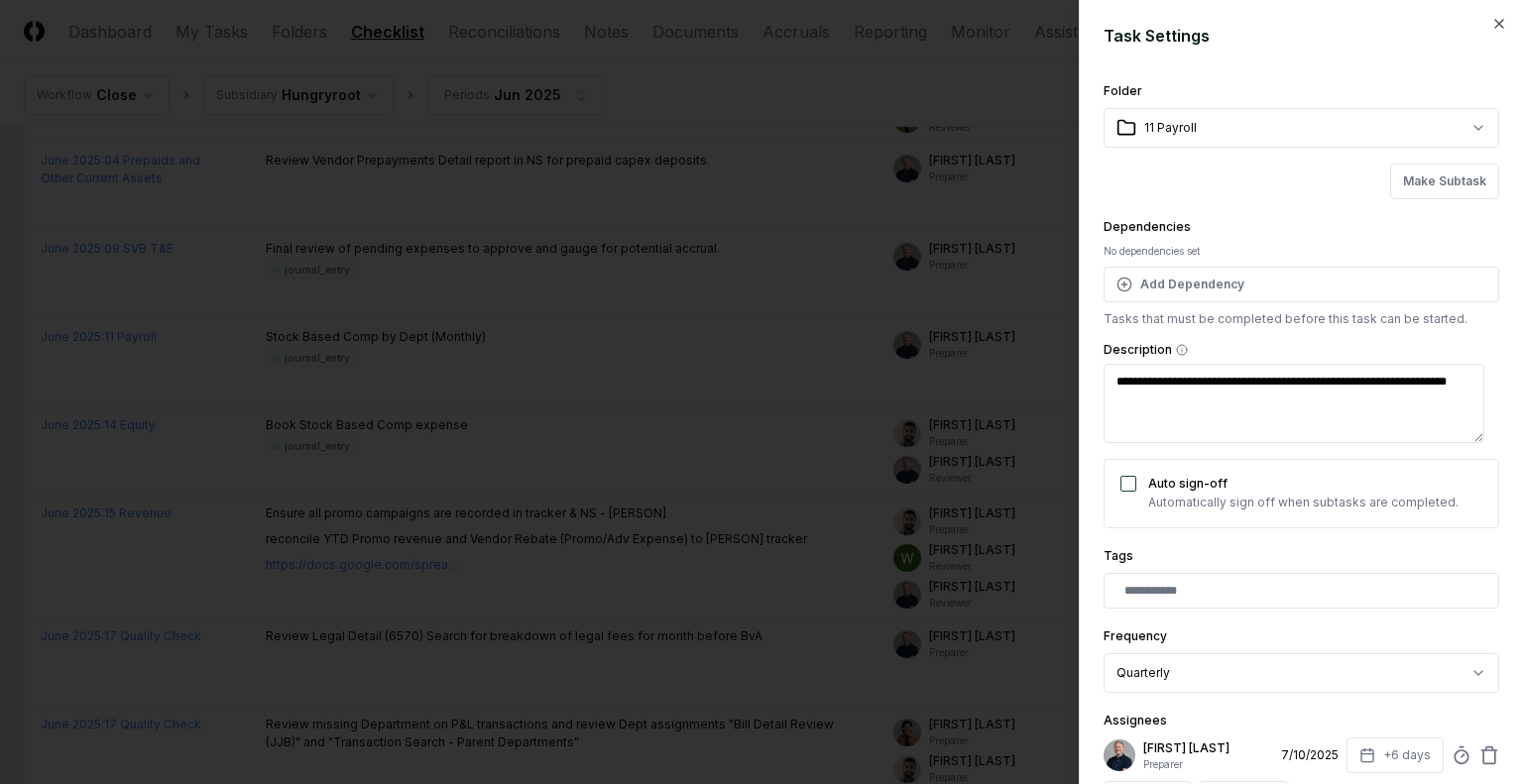 type on "*" 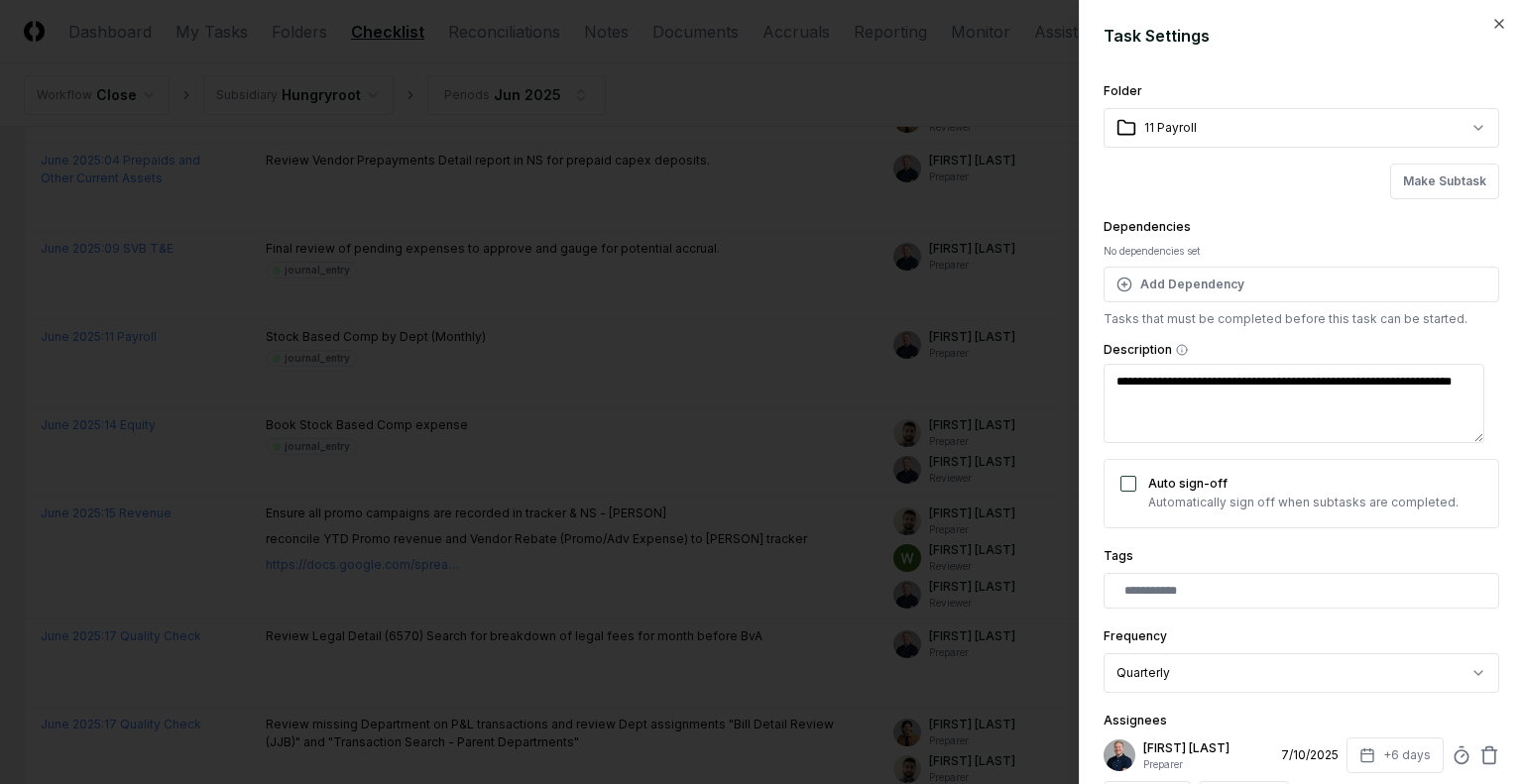 type on "*" 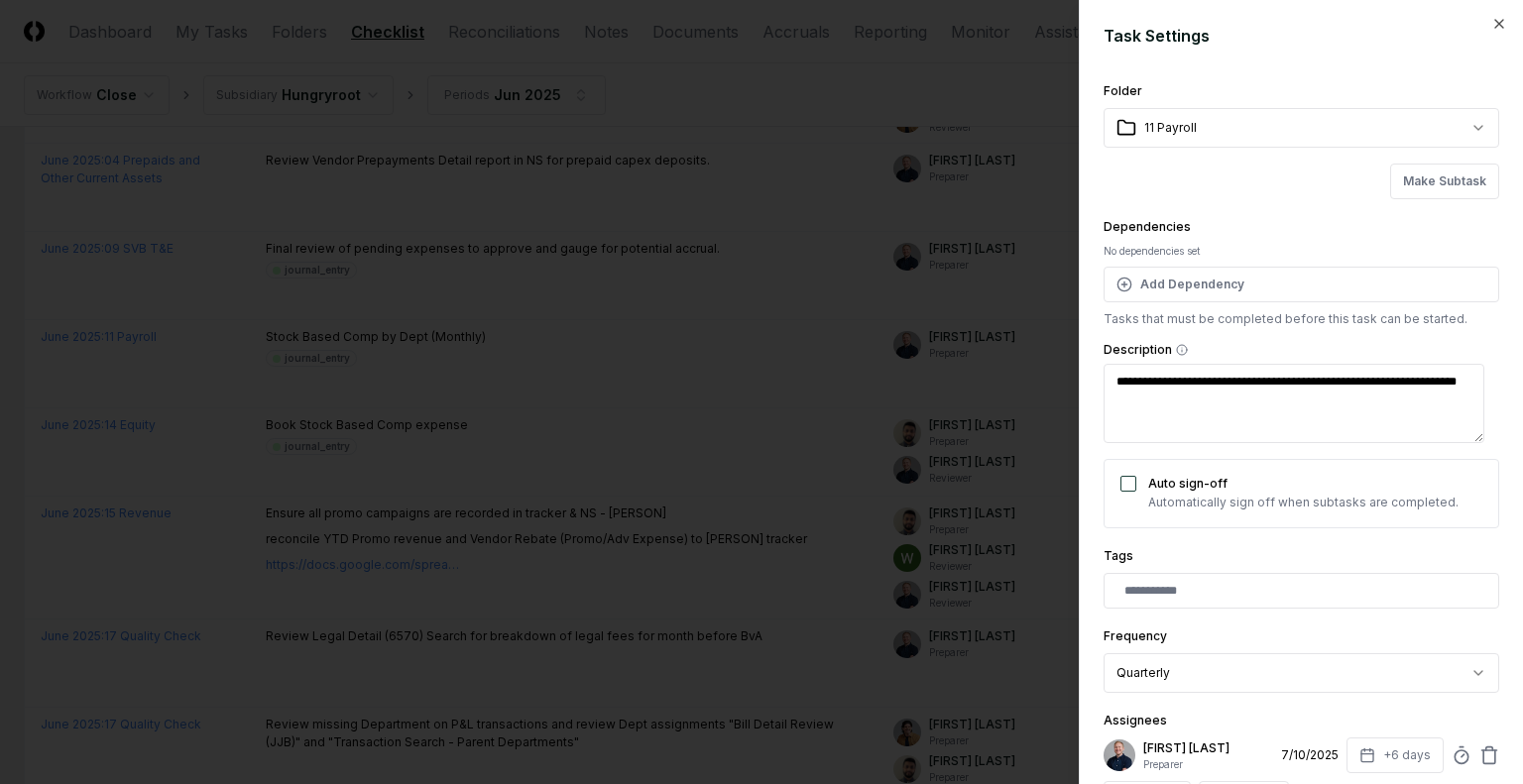 type on "*" 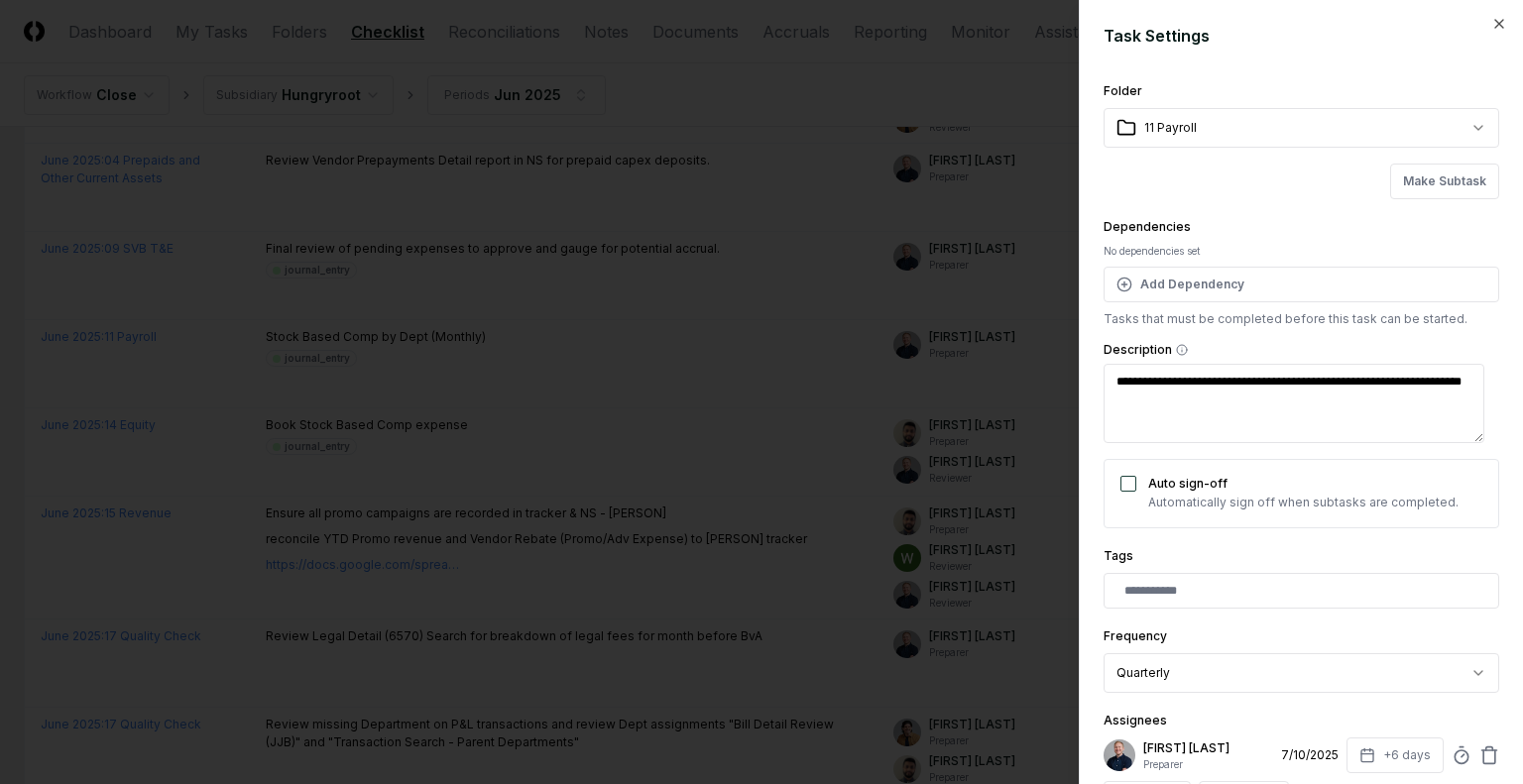 type on "*" 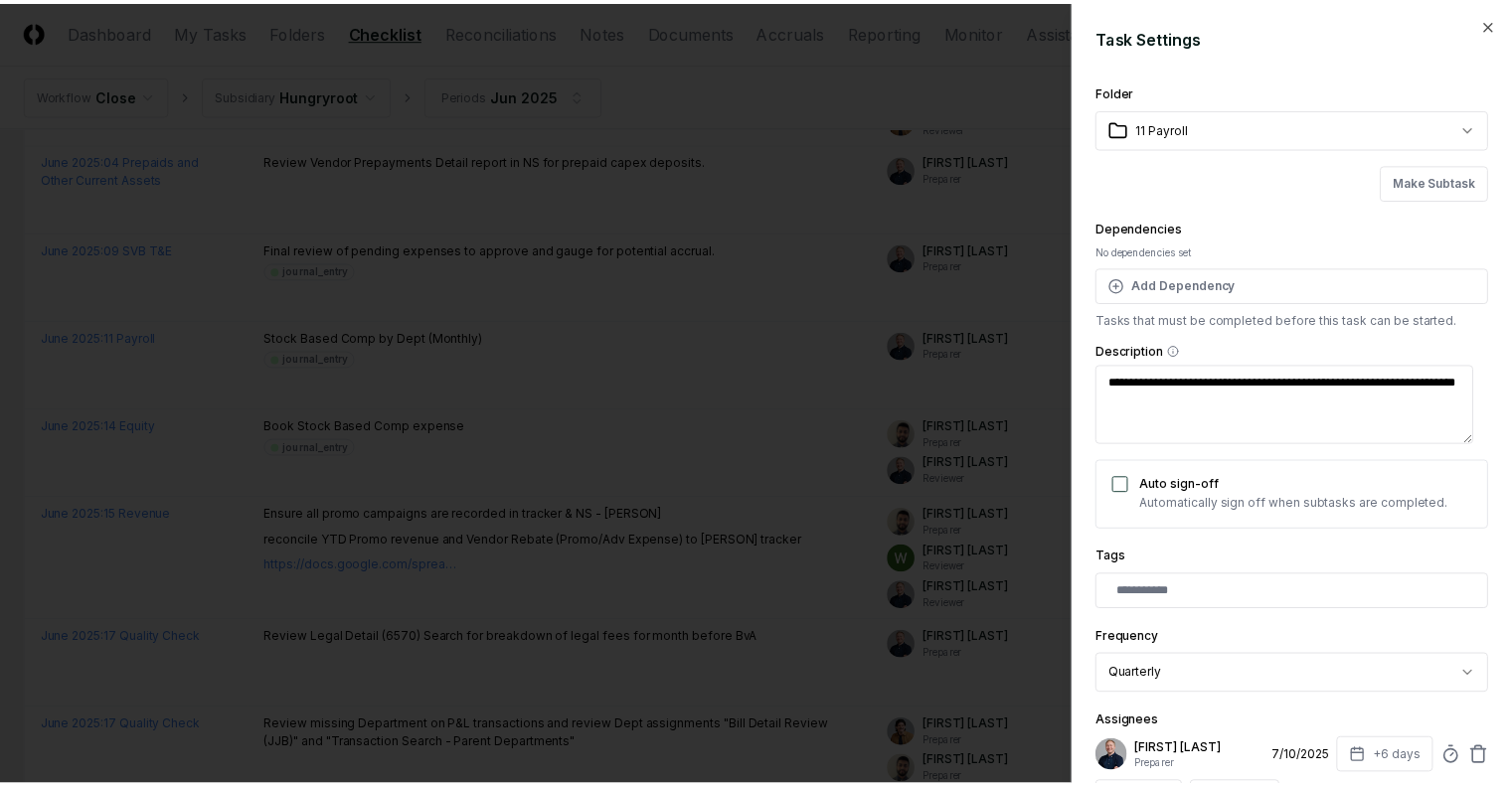 scroll, scrollTop: 247, scrollLeft: 0, axis: vertical 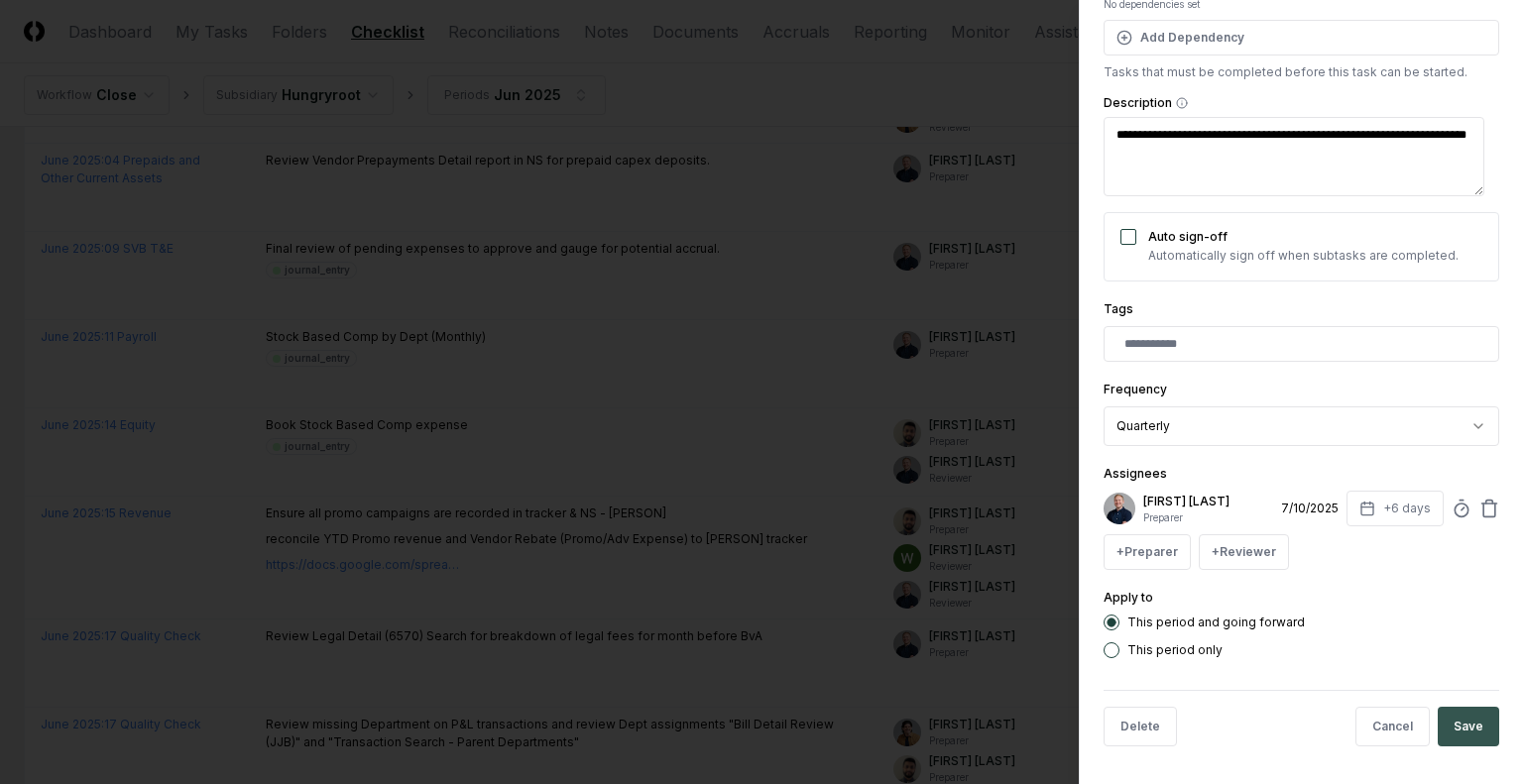 type on "**********" 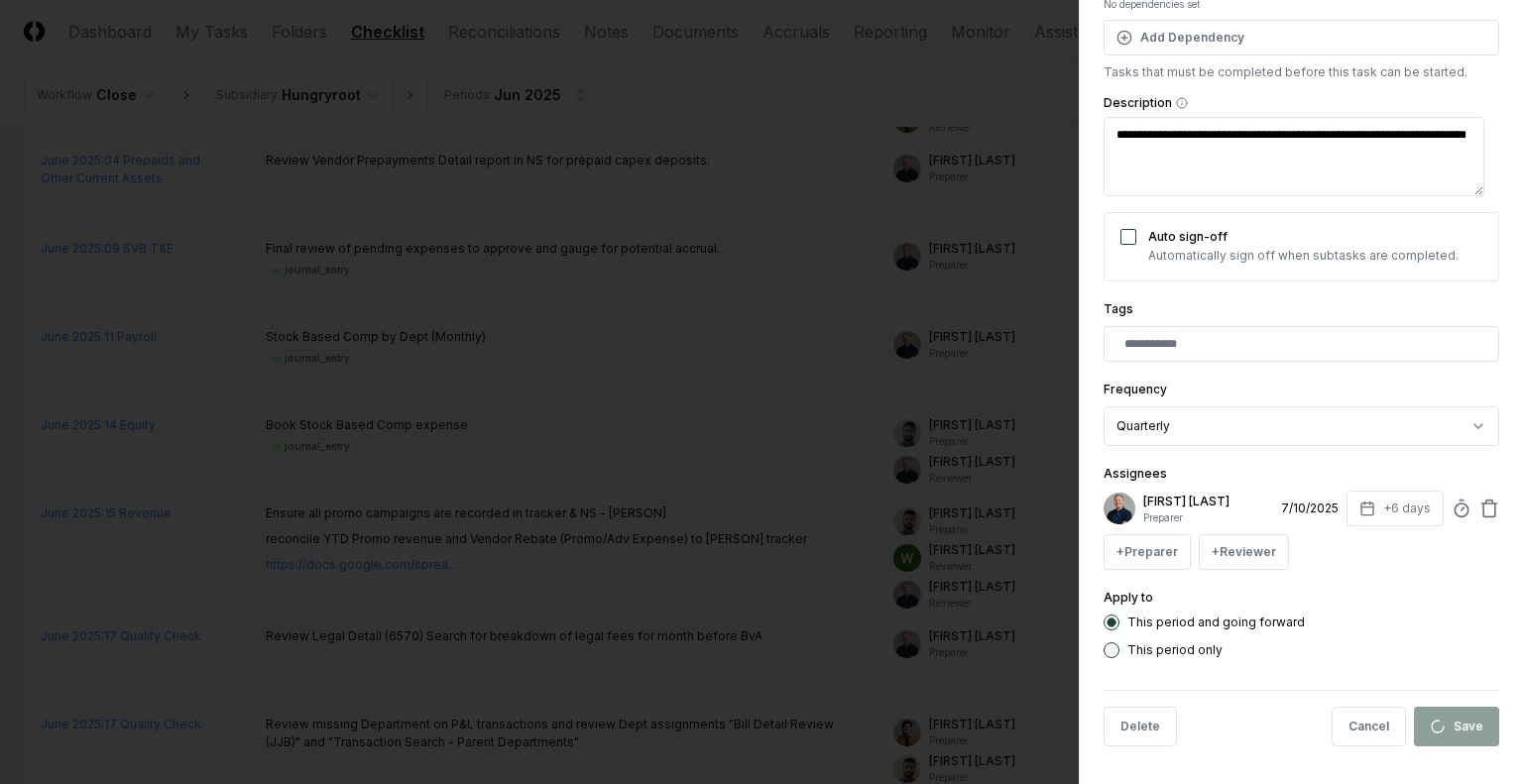 type on "*" 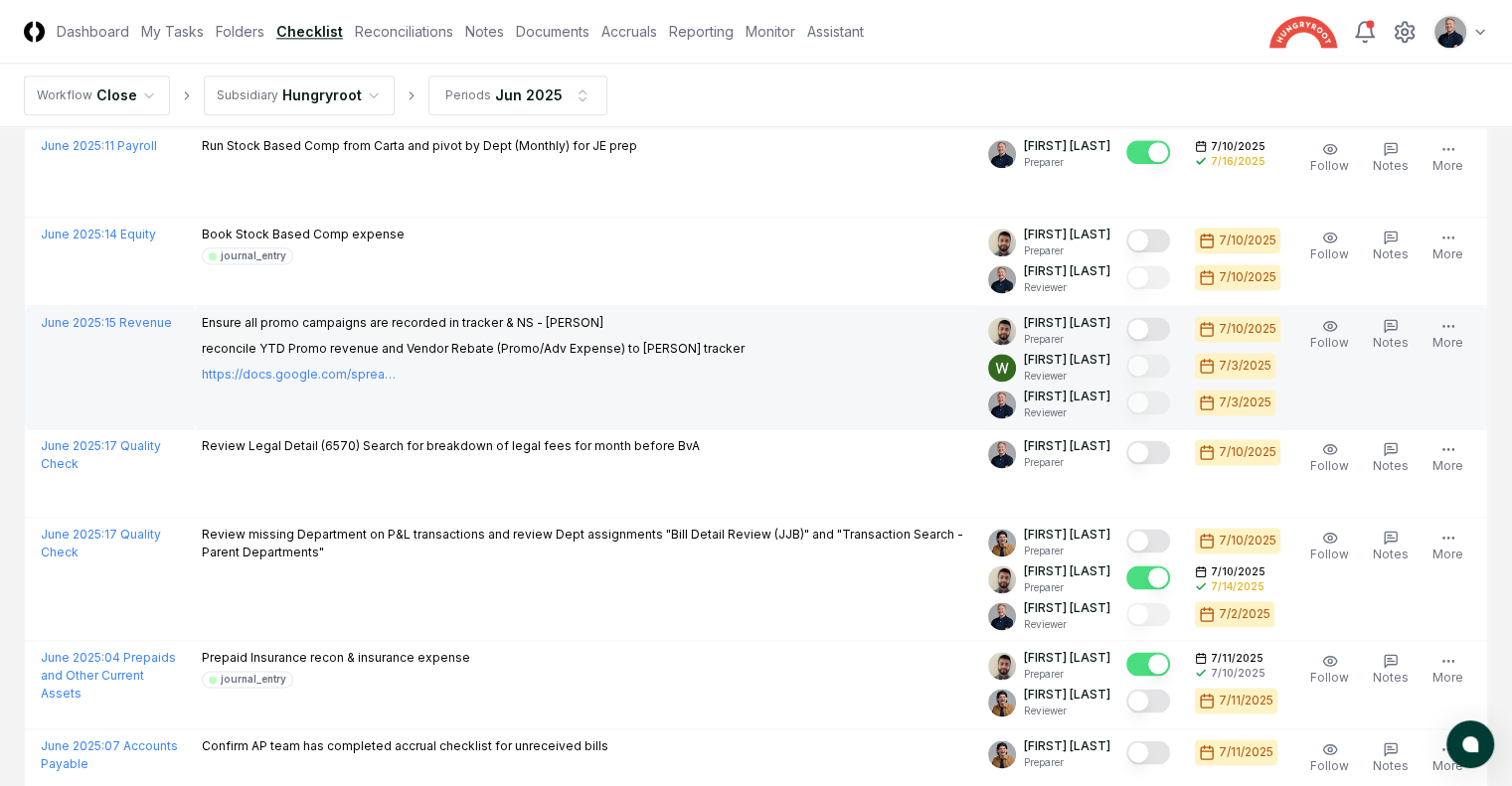 scroll, scrollTop: 2584, scrollLeft: 0, axis: vertical 